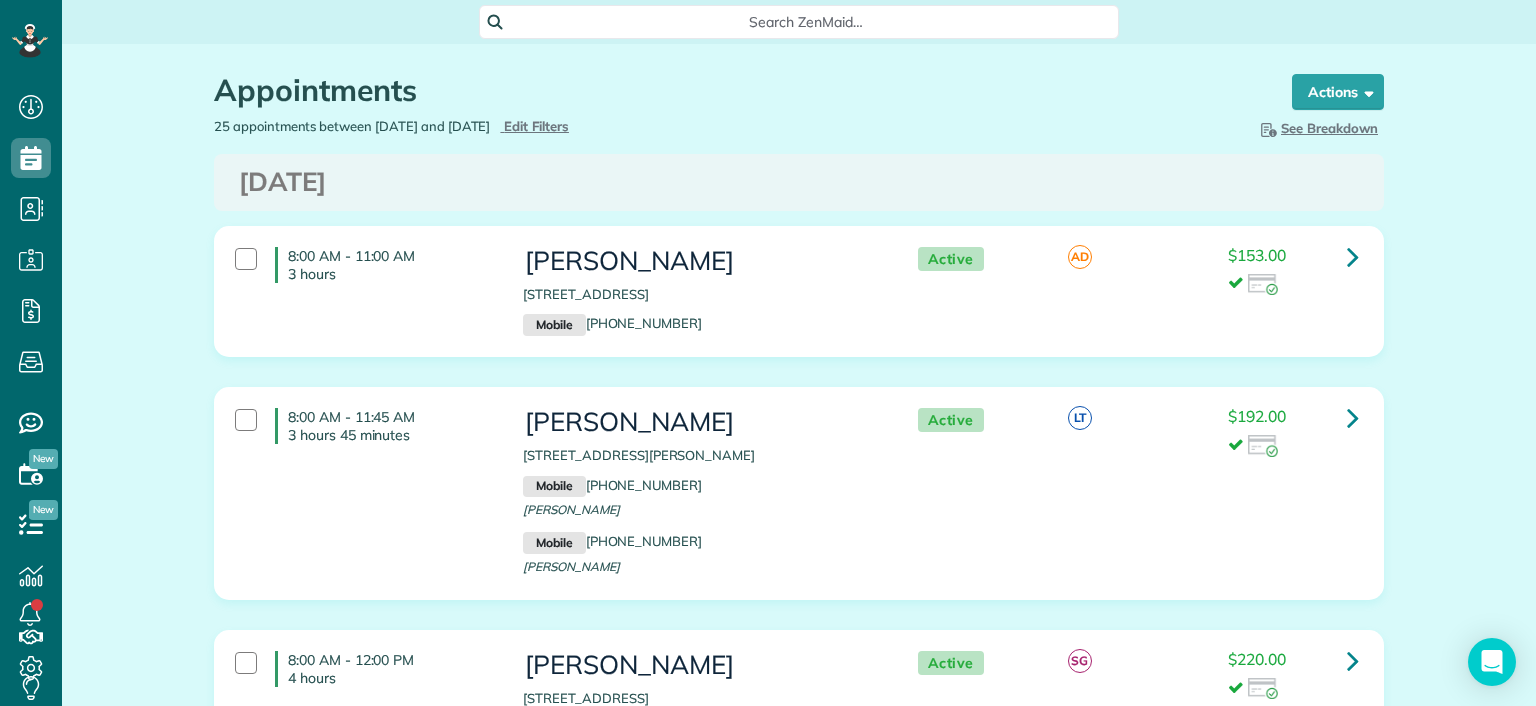 scroll, scrollTop: 0, scrollLeft: 0, axis: both 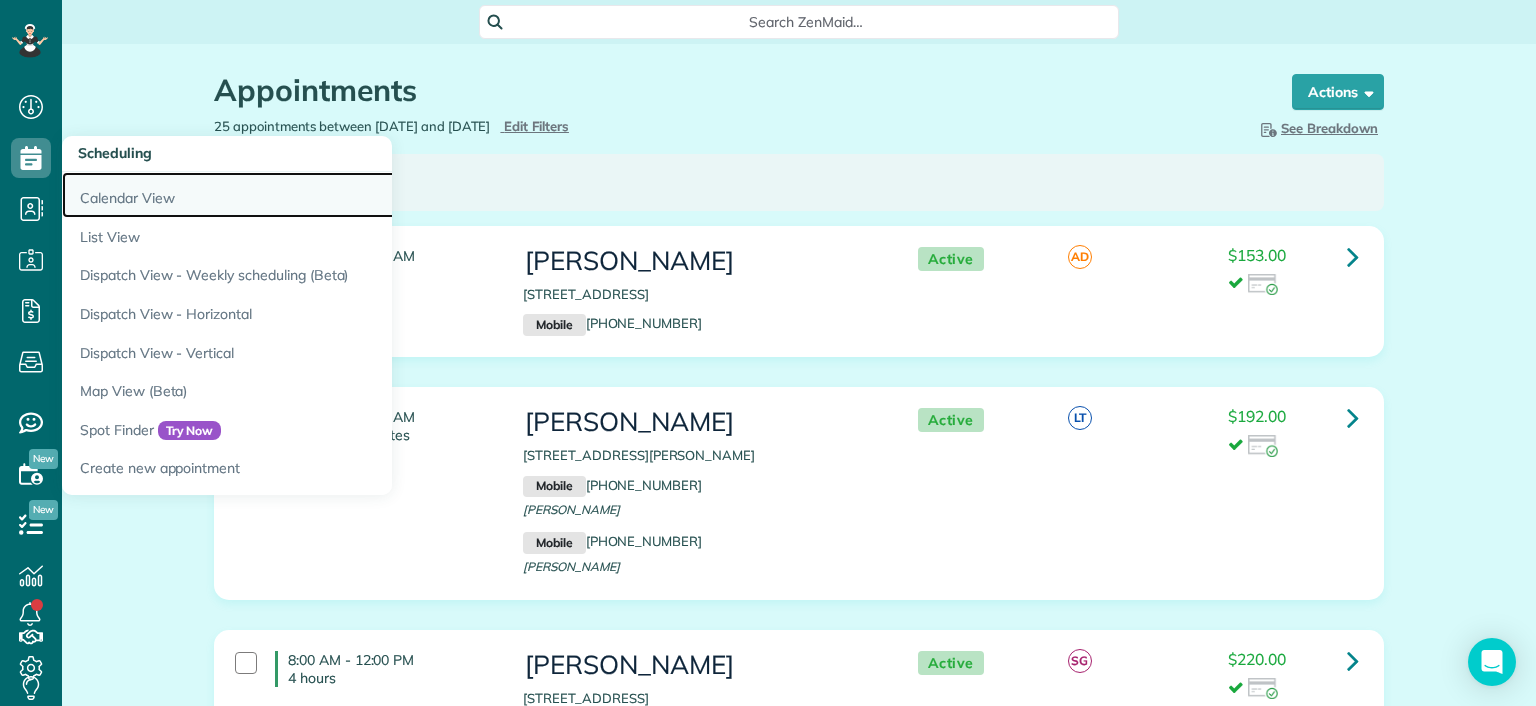 click on "Calendar View" at bounding box center [312, 195] 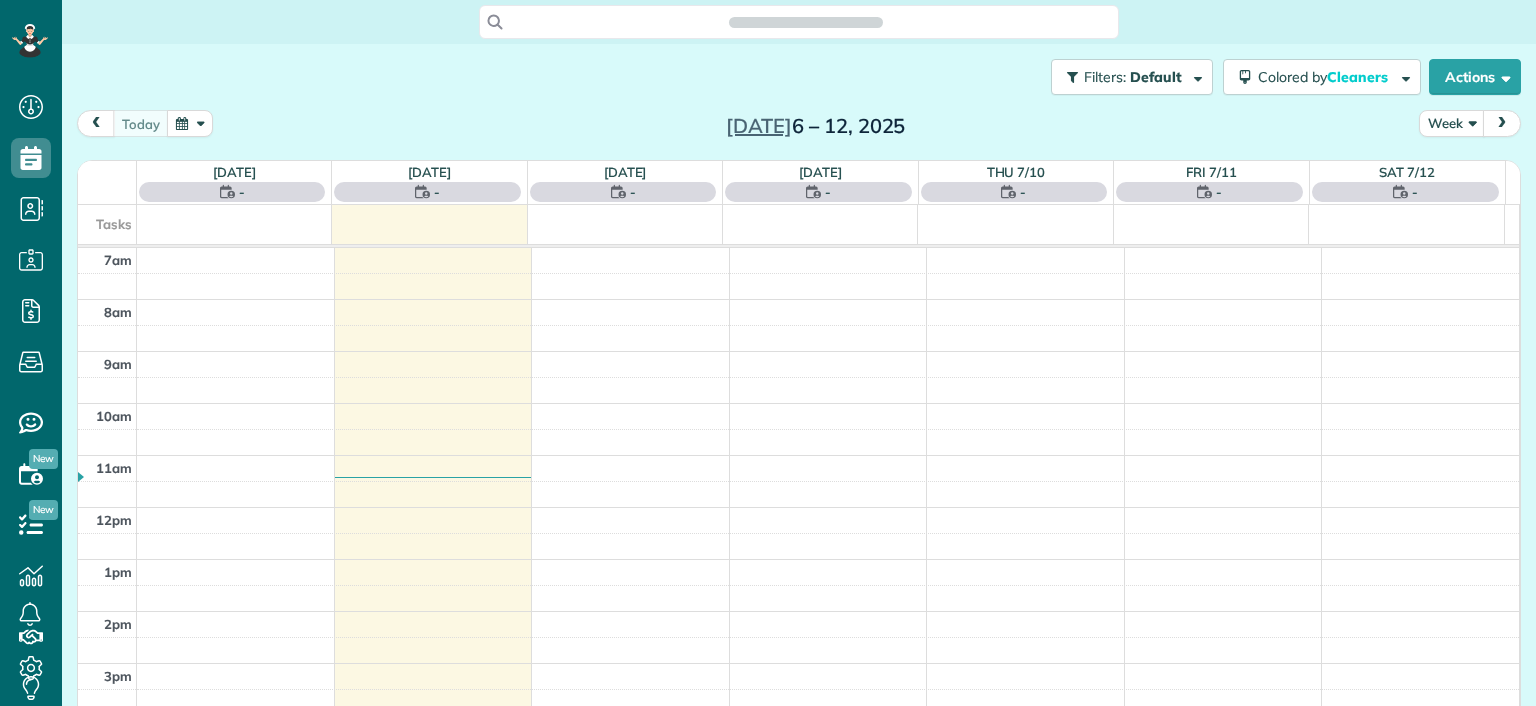 scroll, scrollTop: 0, scrollLeft: 0, axis: both 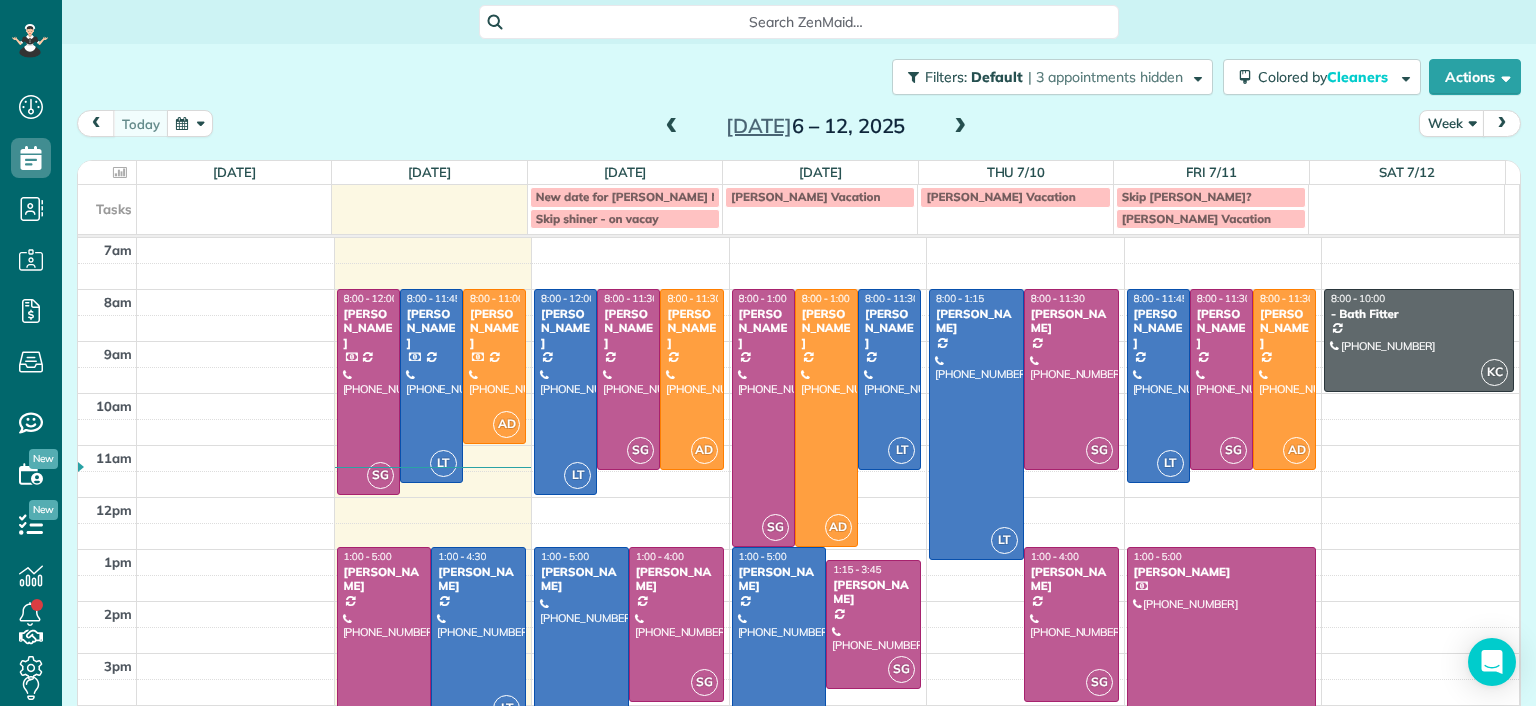 click at bounding box center (384, 650) 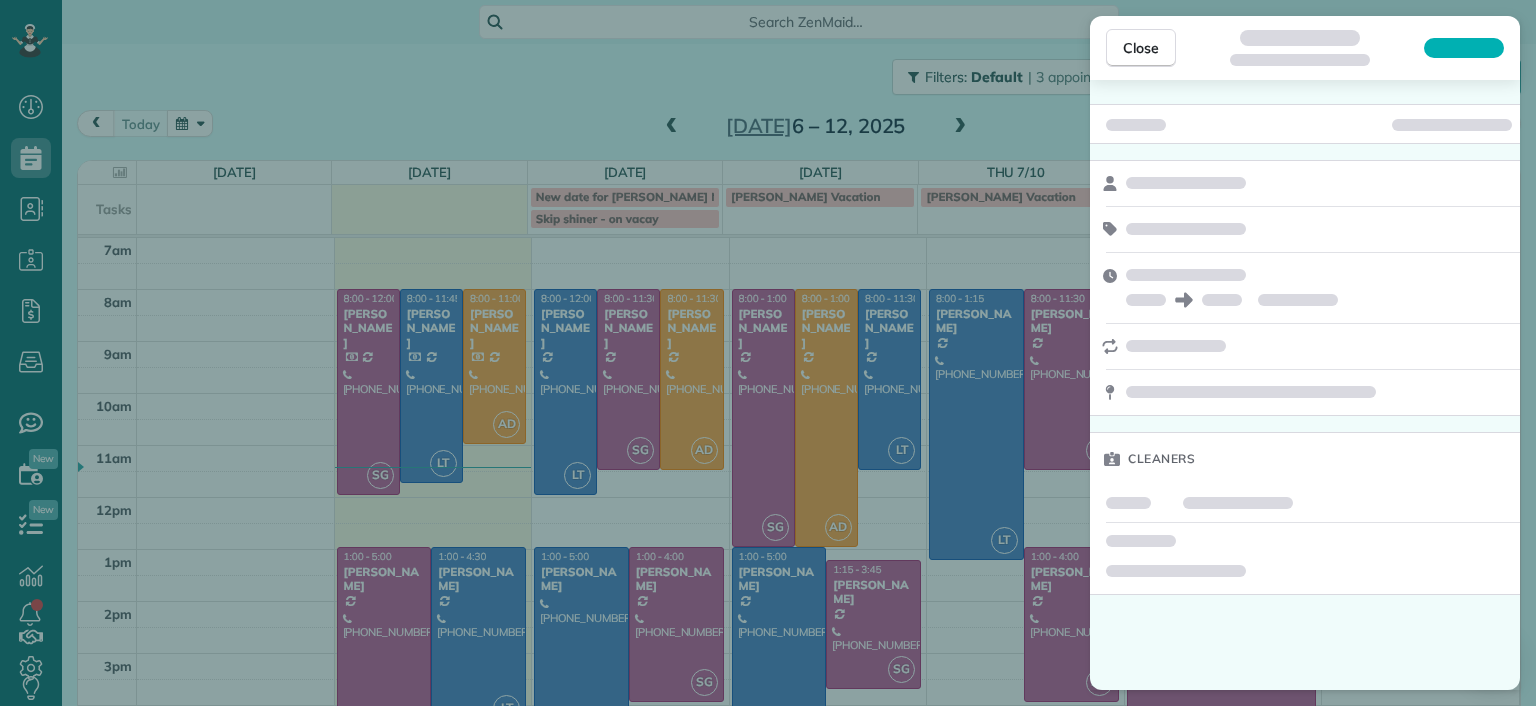 click on "Close   Cleaners" at bounding box center (768, 353) 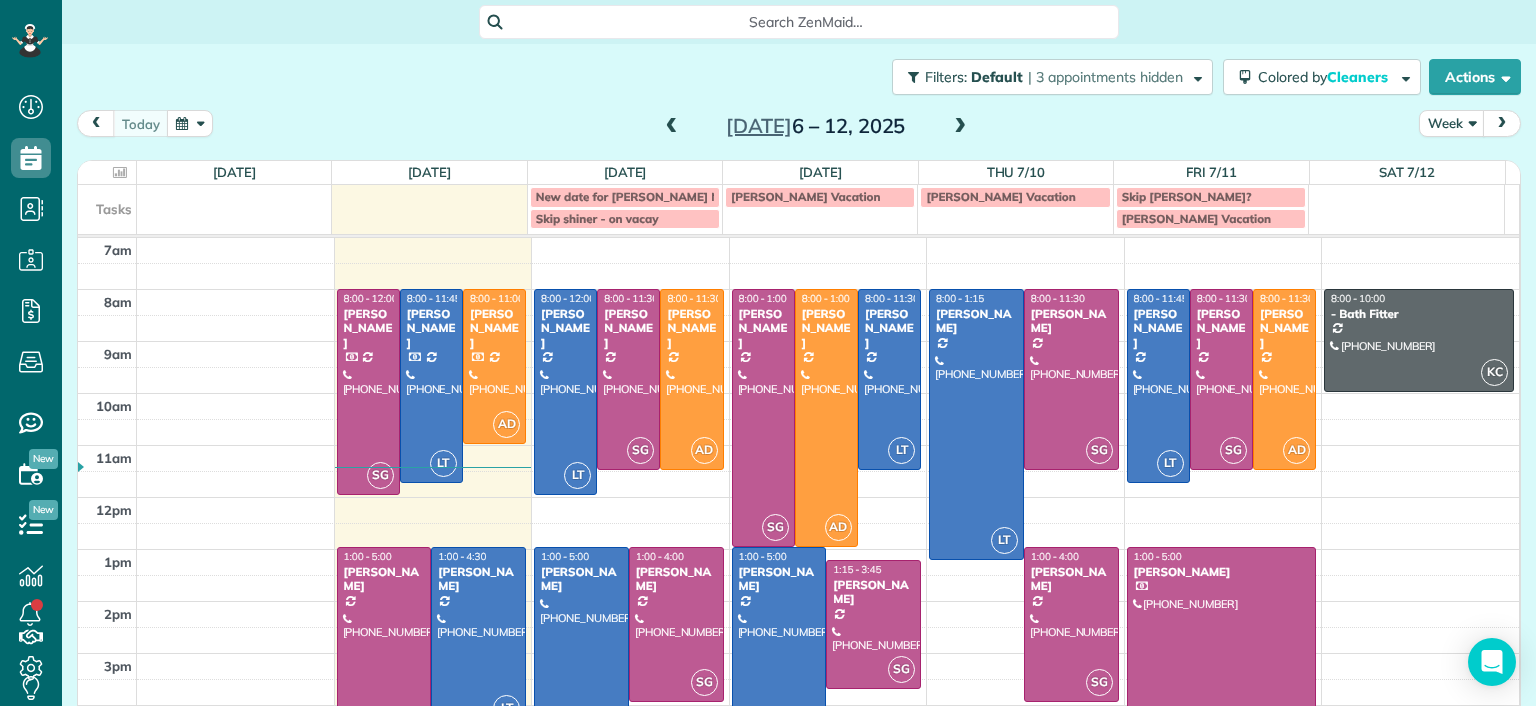 click at bounding box center (478, 637) 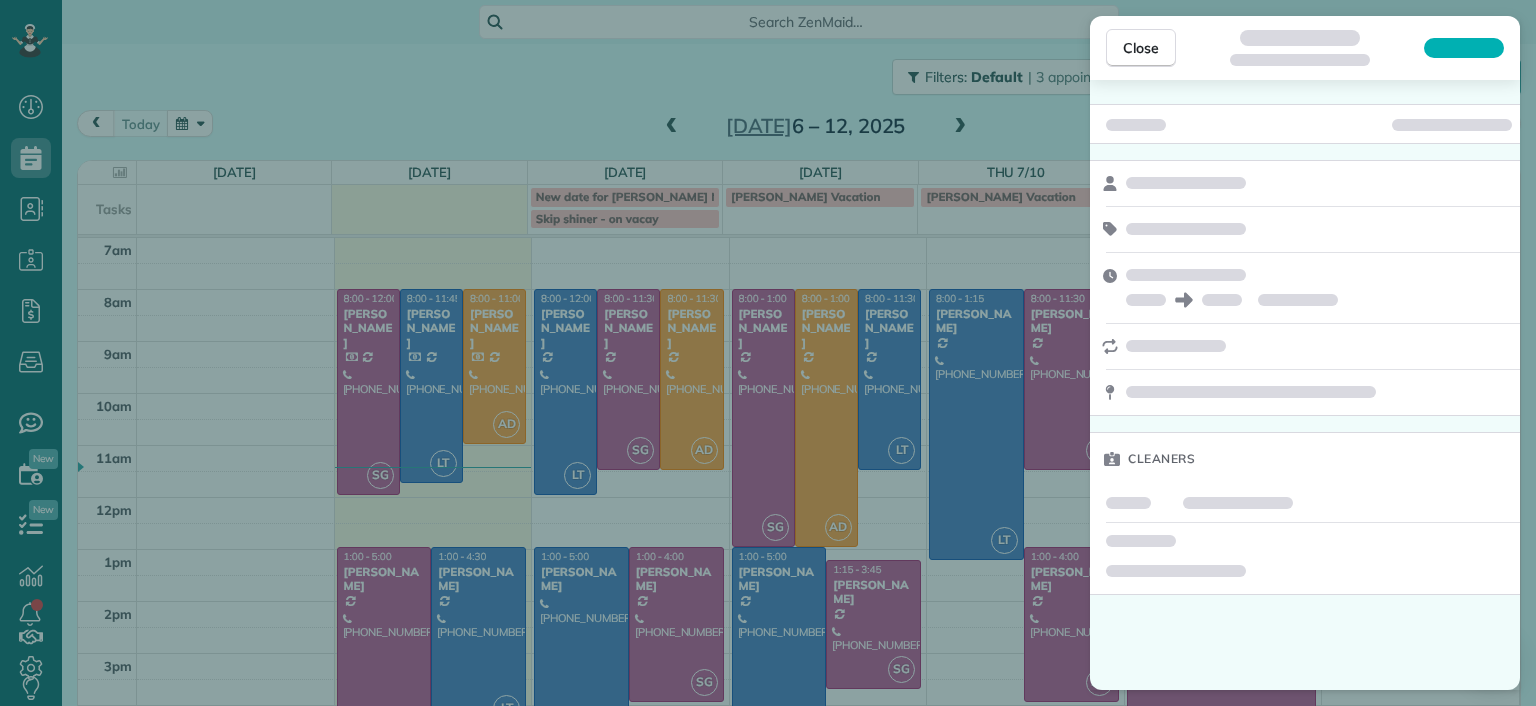 click on "Close   Cleaners" at bounding box center (768, 353) 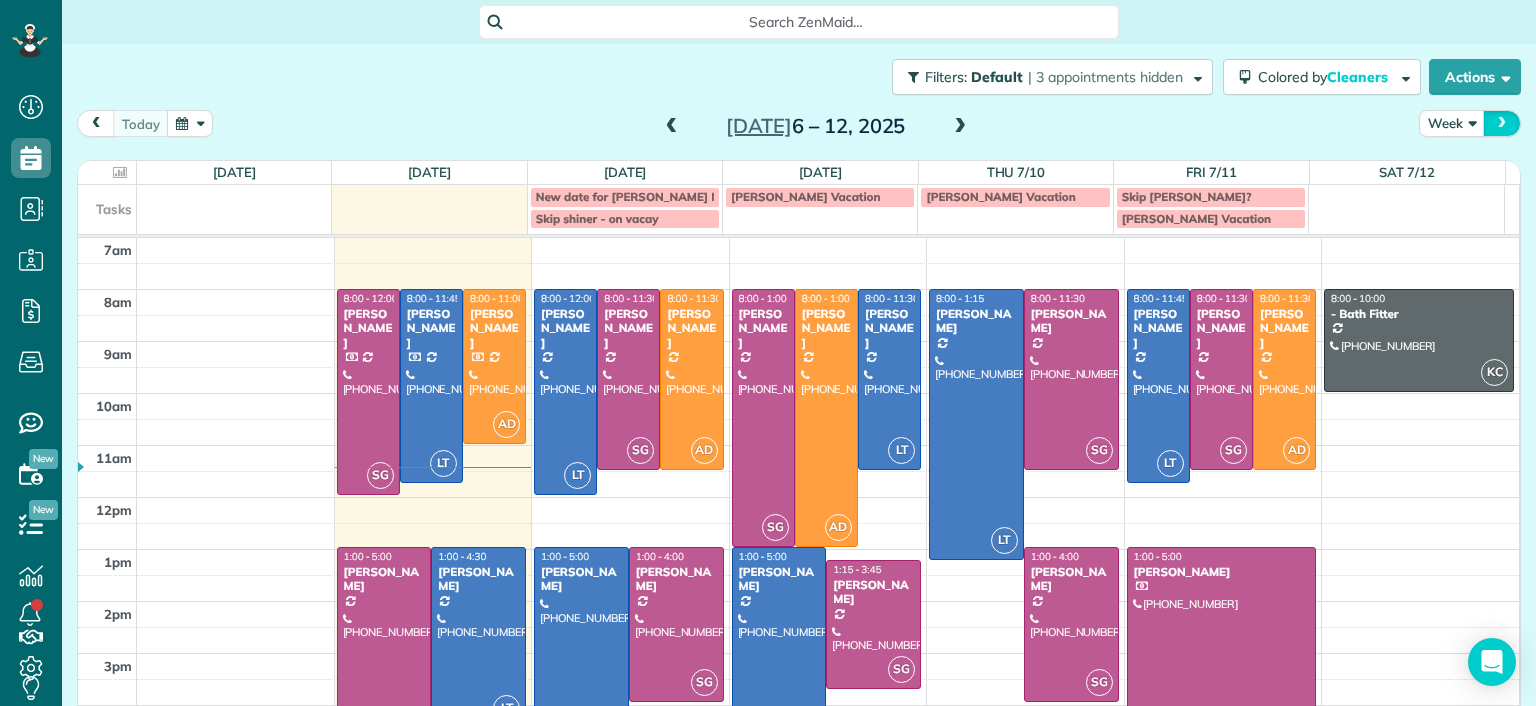 click at bounding box center (1502, 123) 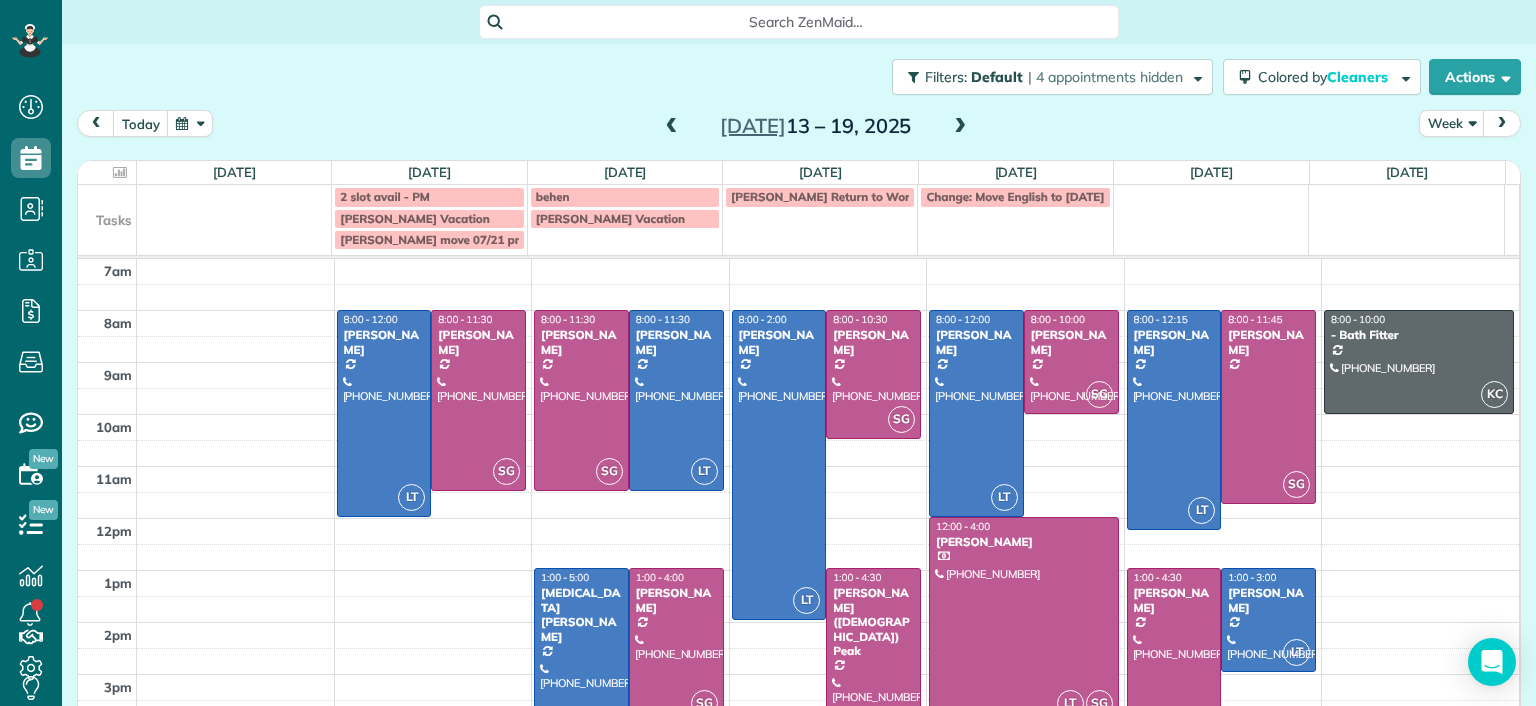 click at bounding box center [1502, 123] 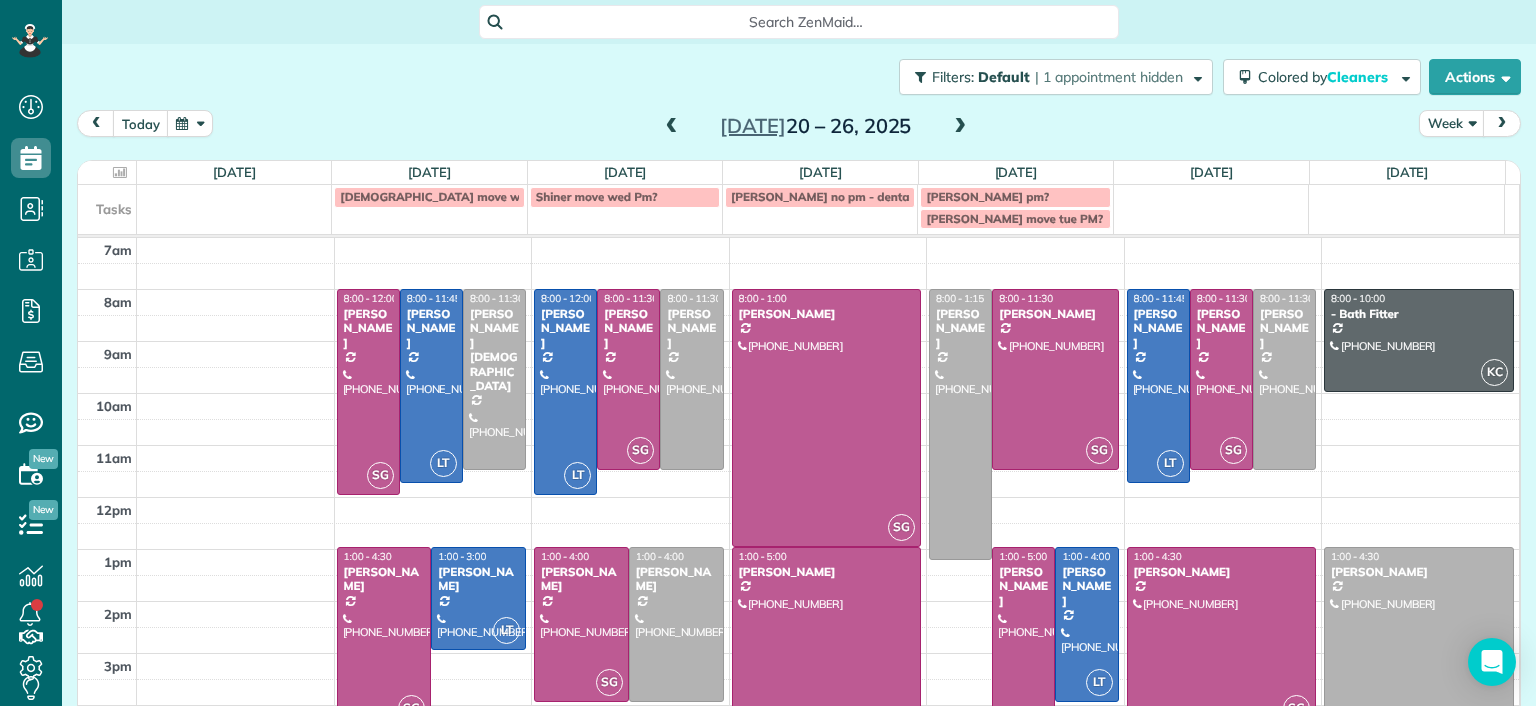 click at bounding box center [672, 127] 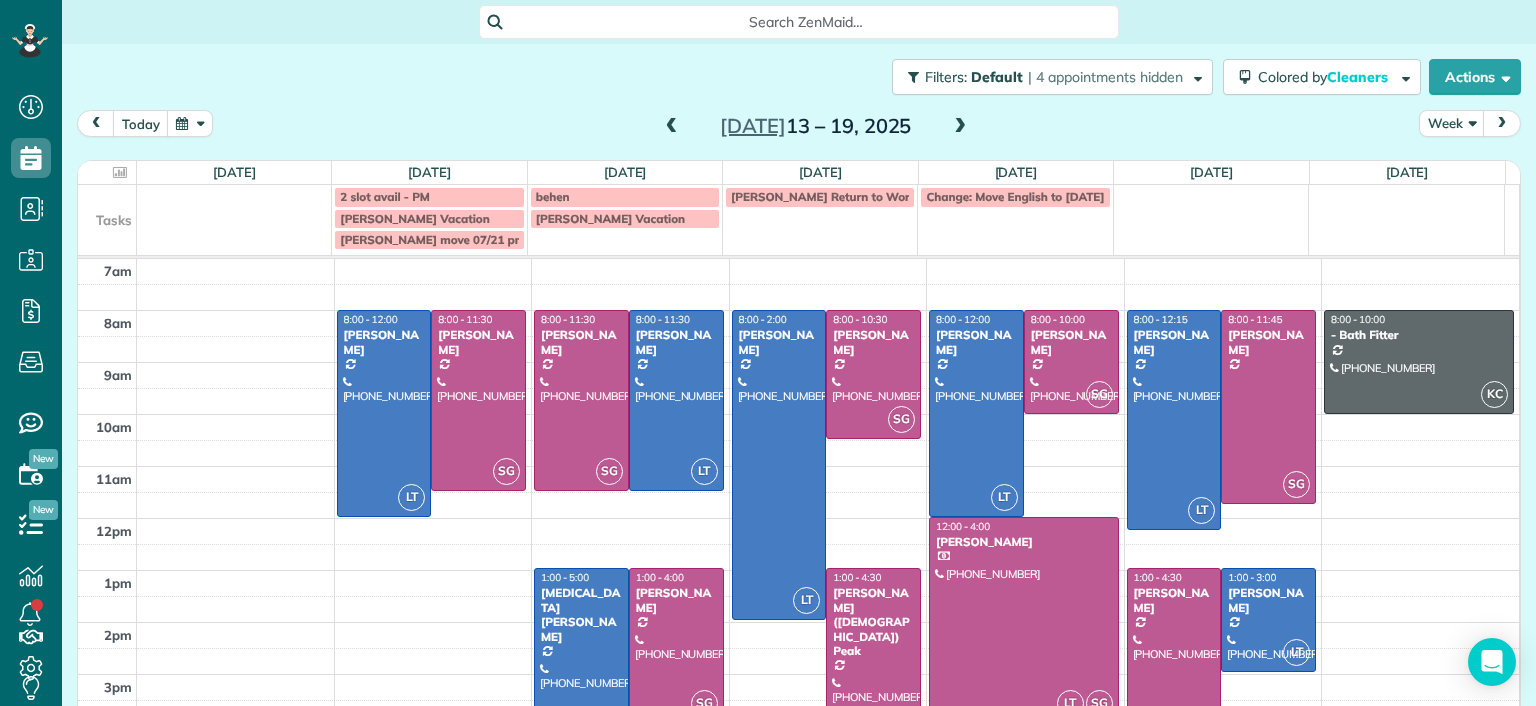 click at bounding box center [672, 127] 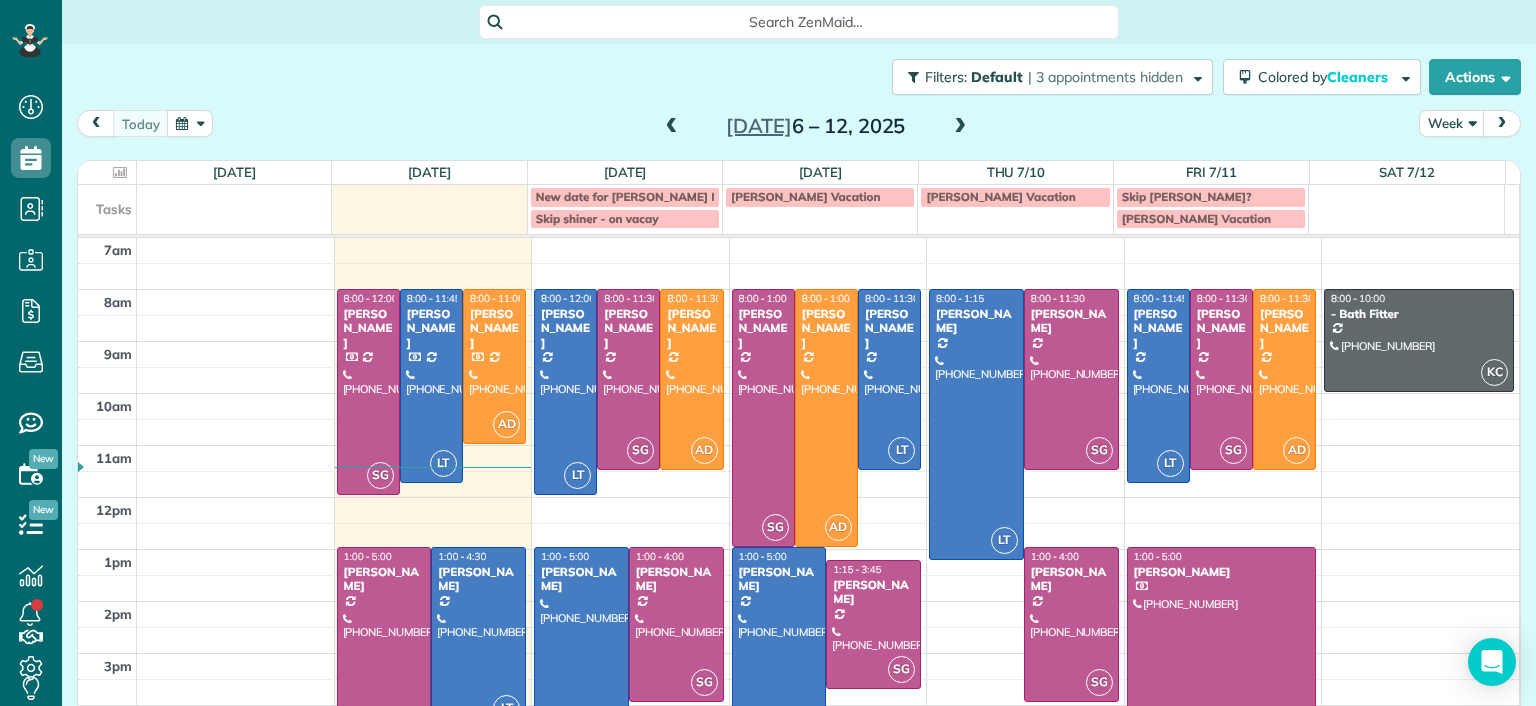 click at bounding box center [960, 127] 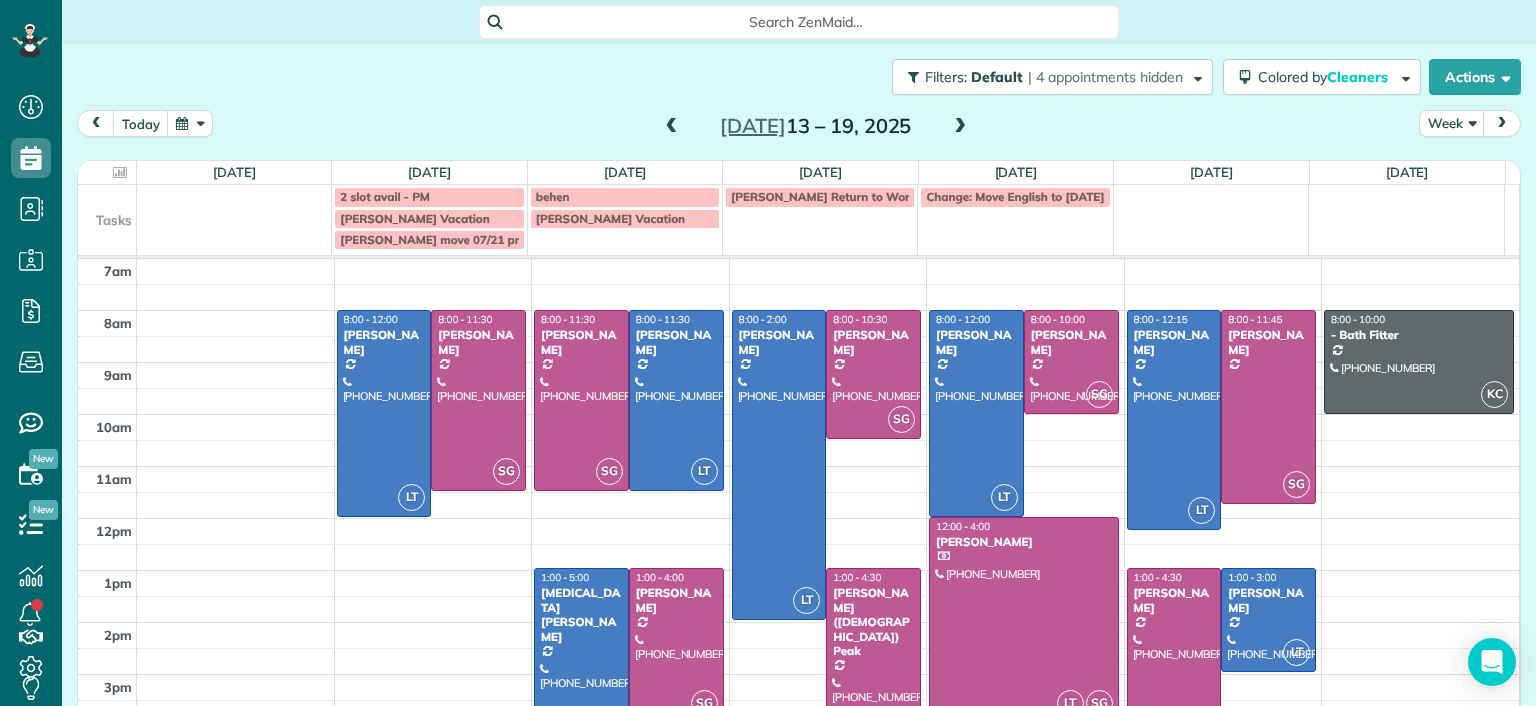 click at bounding box center (960, 127) 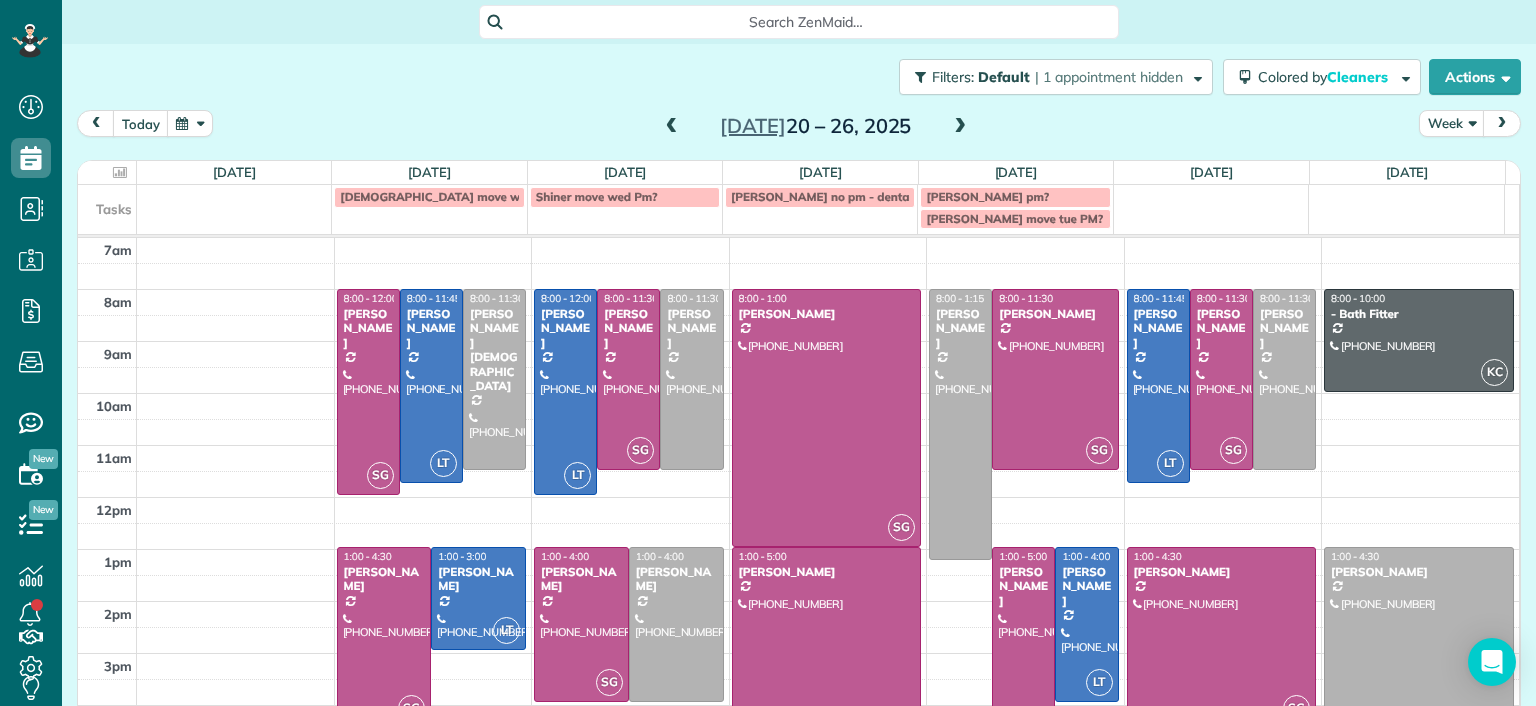 click at bounding box center [672, 127] 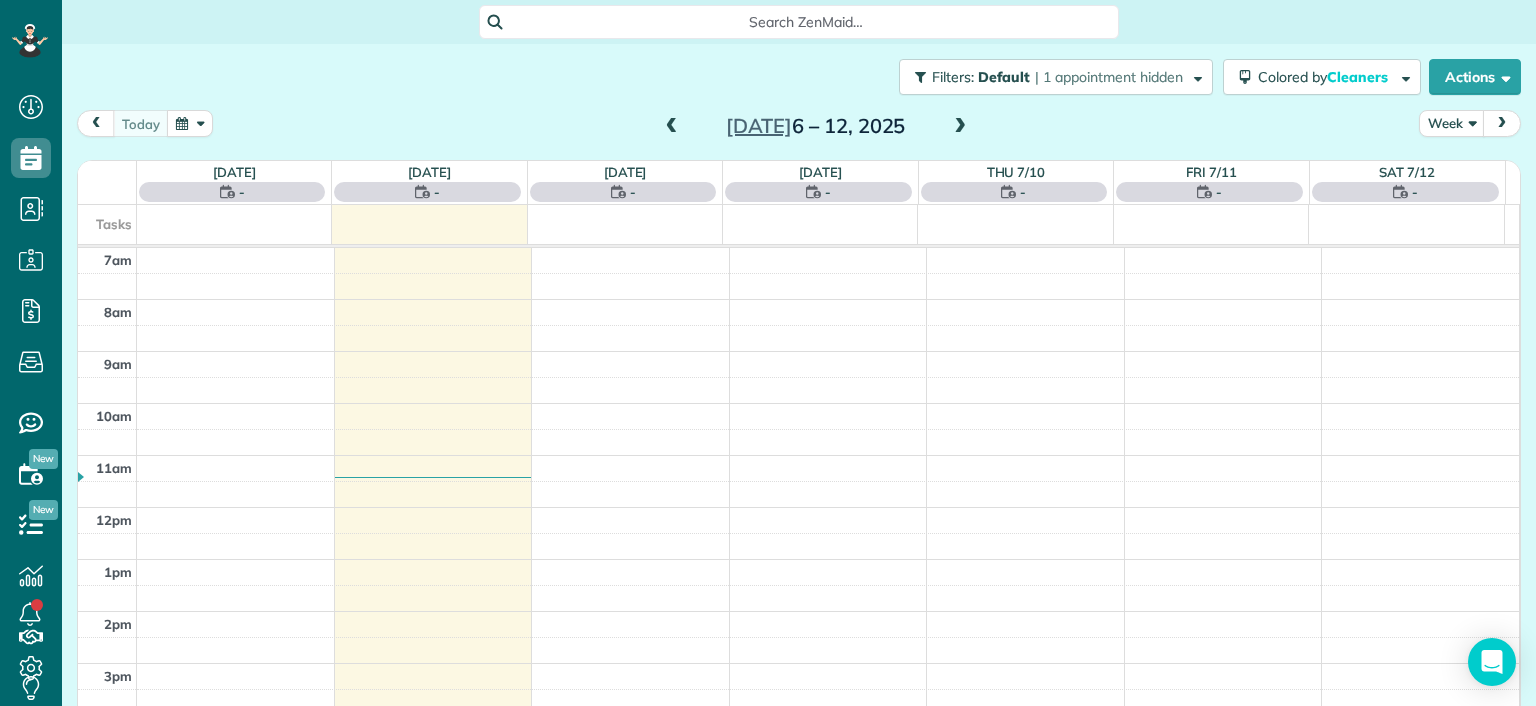 click at bounding box center (672, 127) 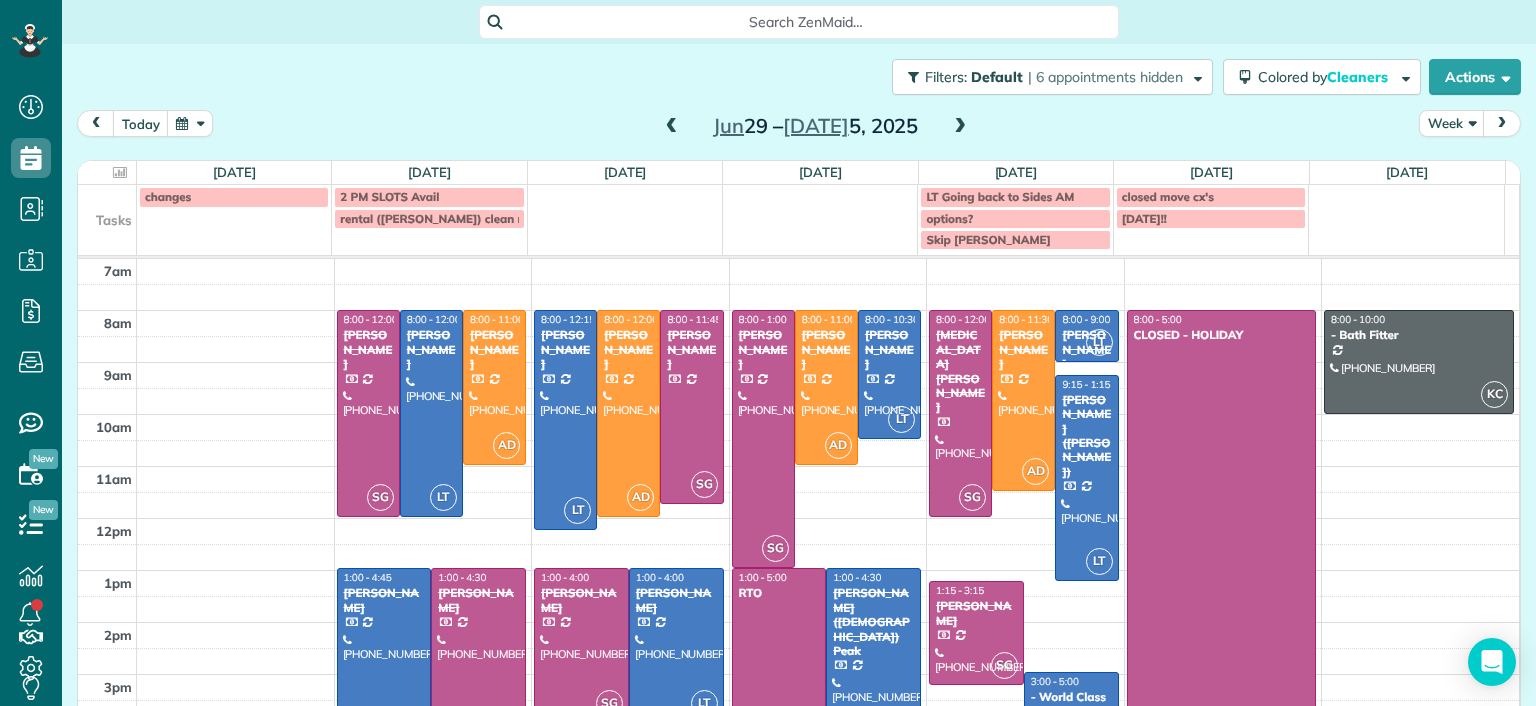 click at bounding box center (672, 127) 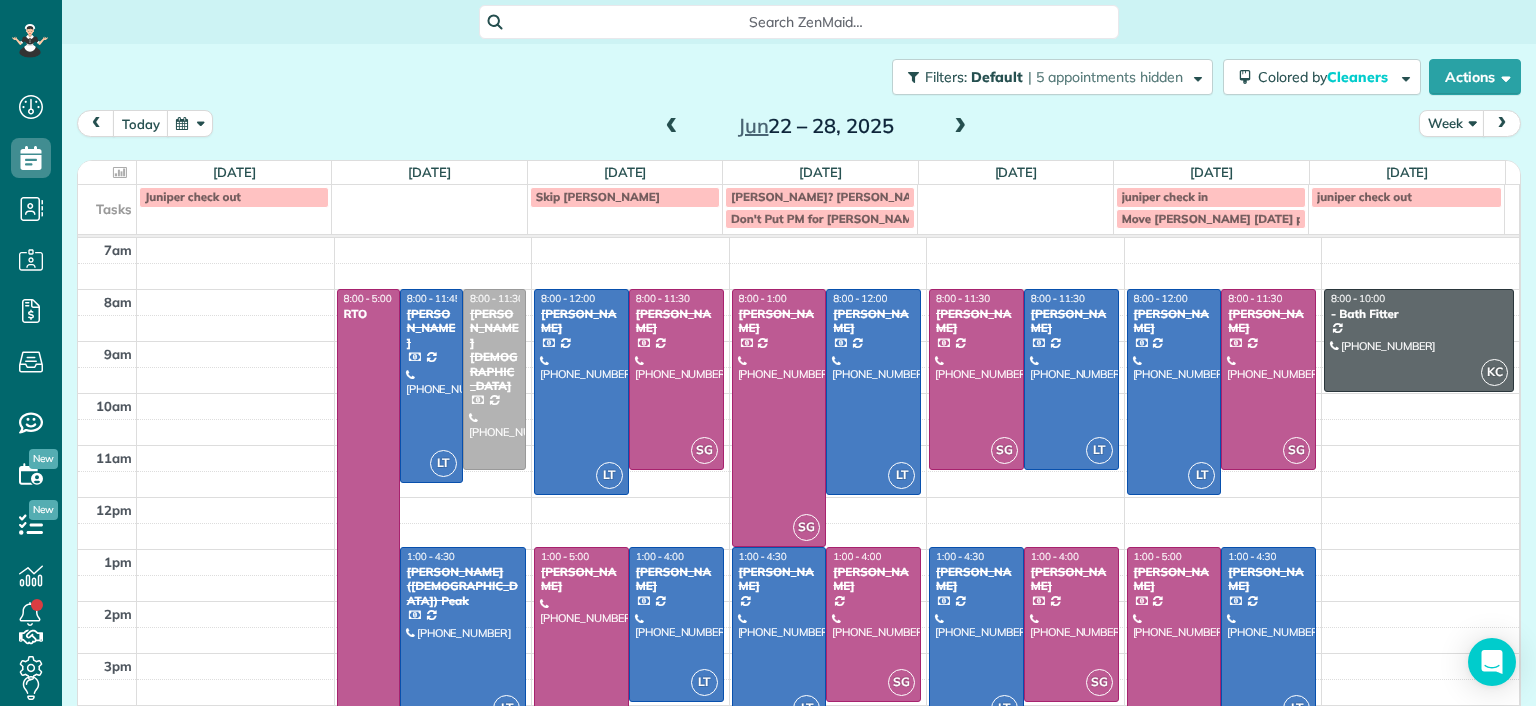 click at bounding box center (672, 127) 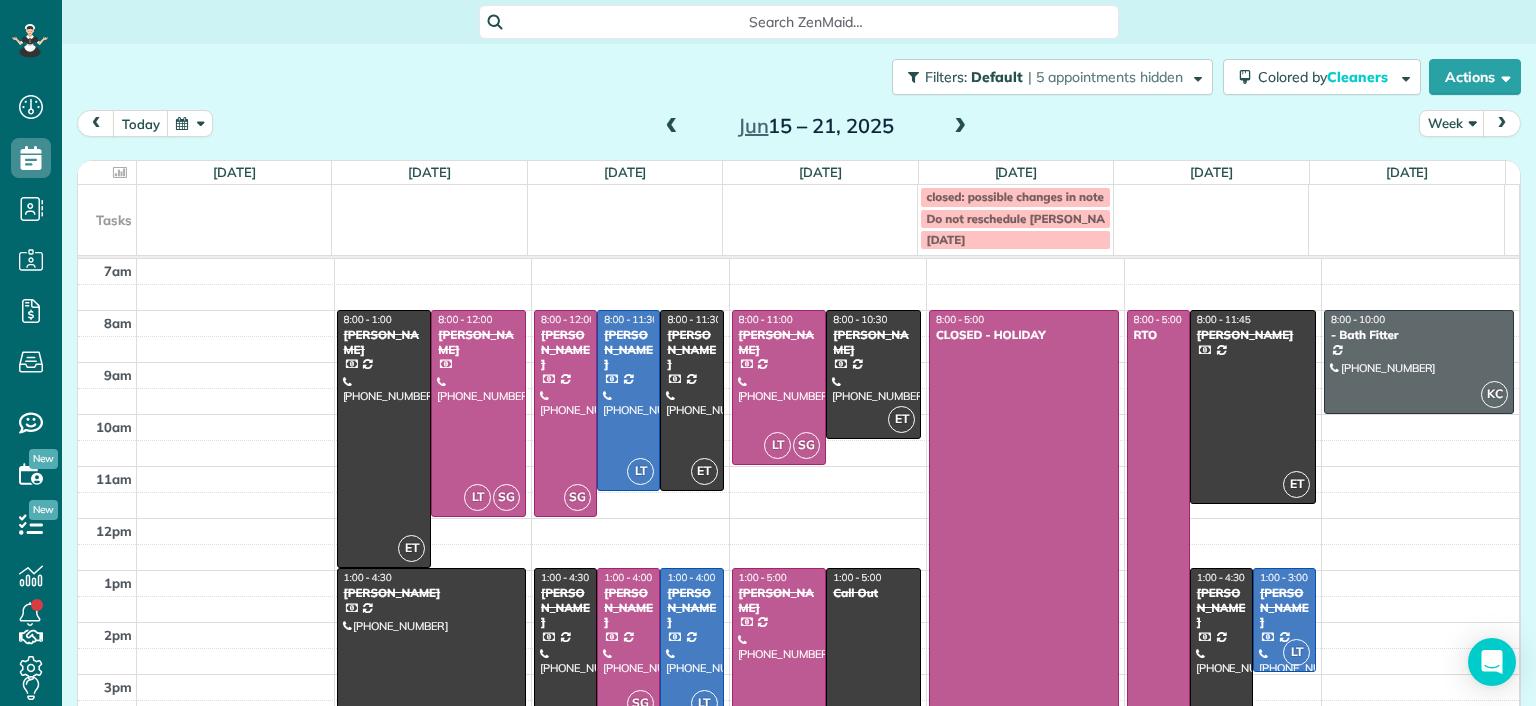 click at bounding box center [672, 127] 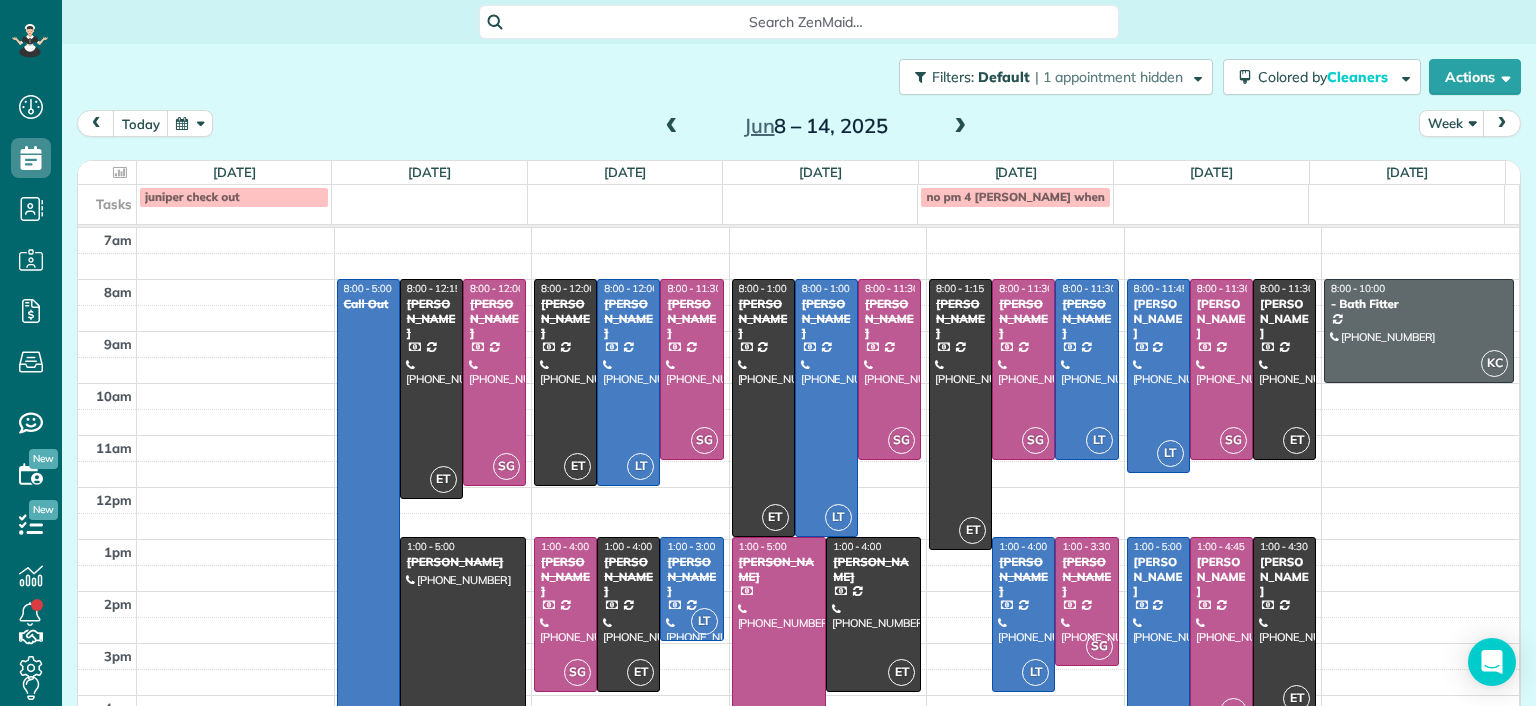 click at bounding box center [960, 127] 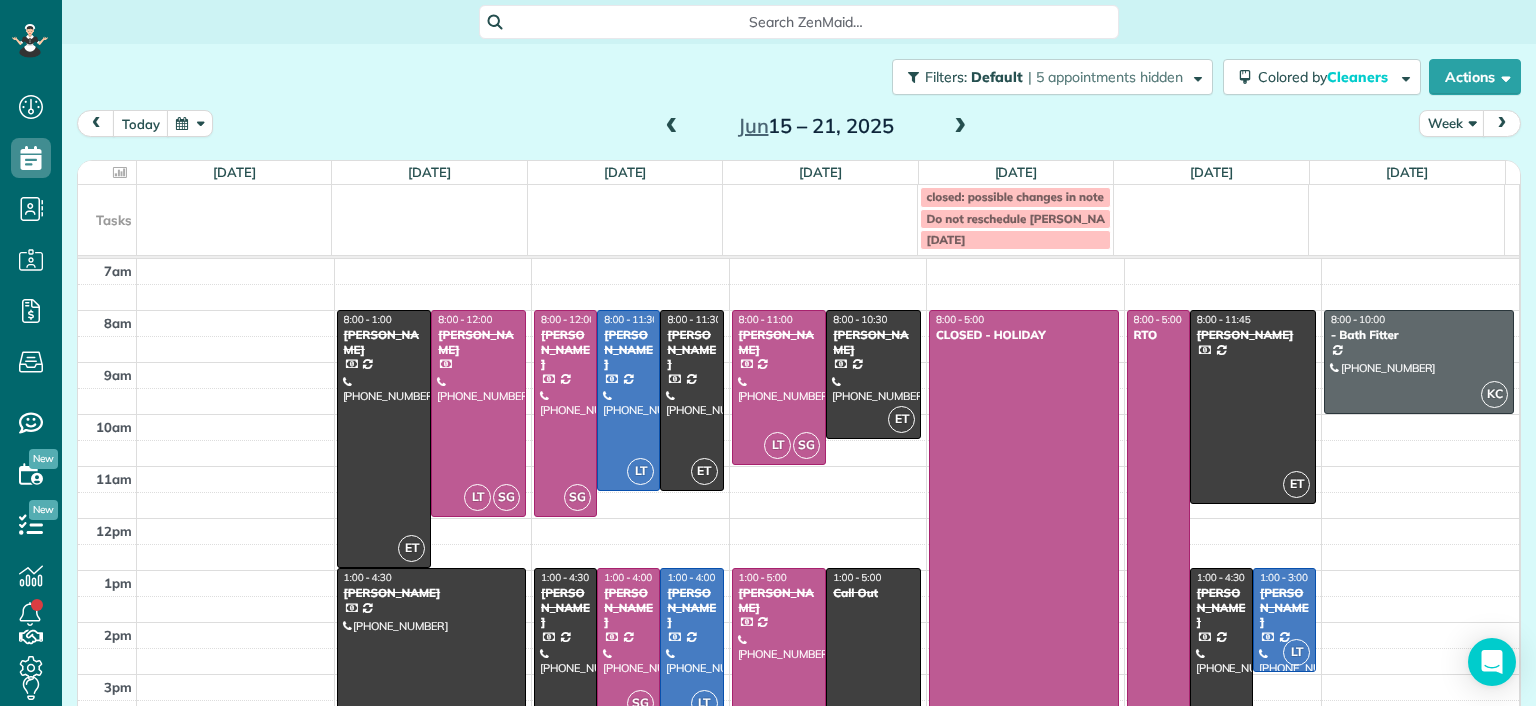 click at bounding box center (960, 127) 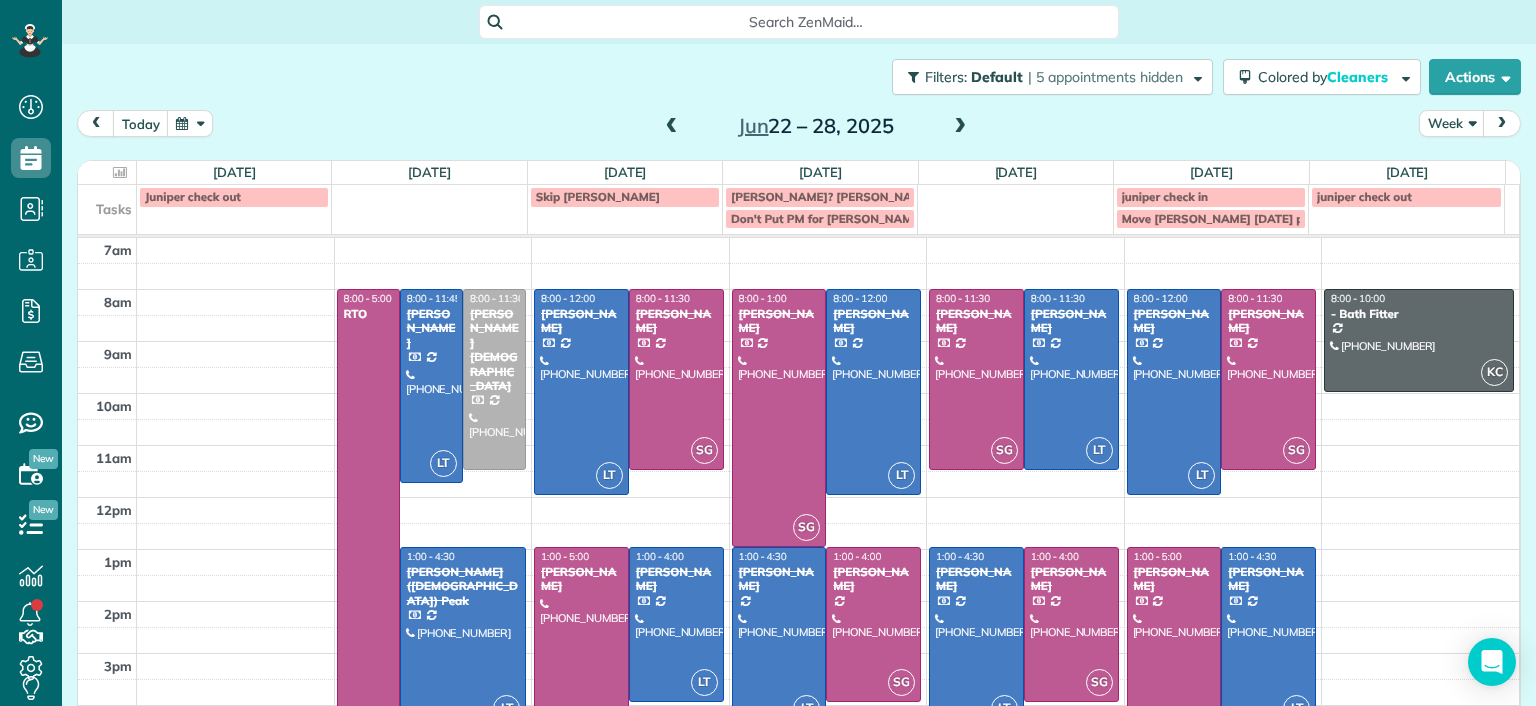 click at bounding box center [960, 127] 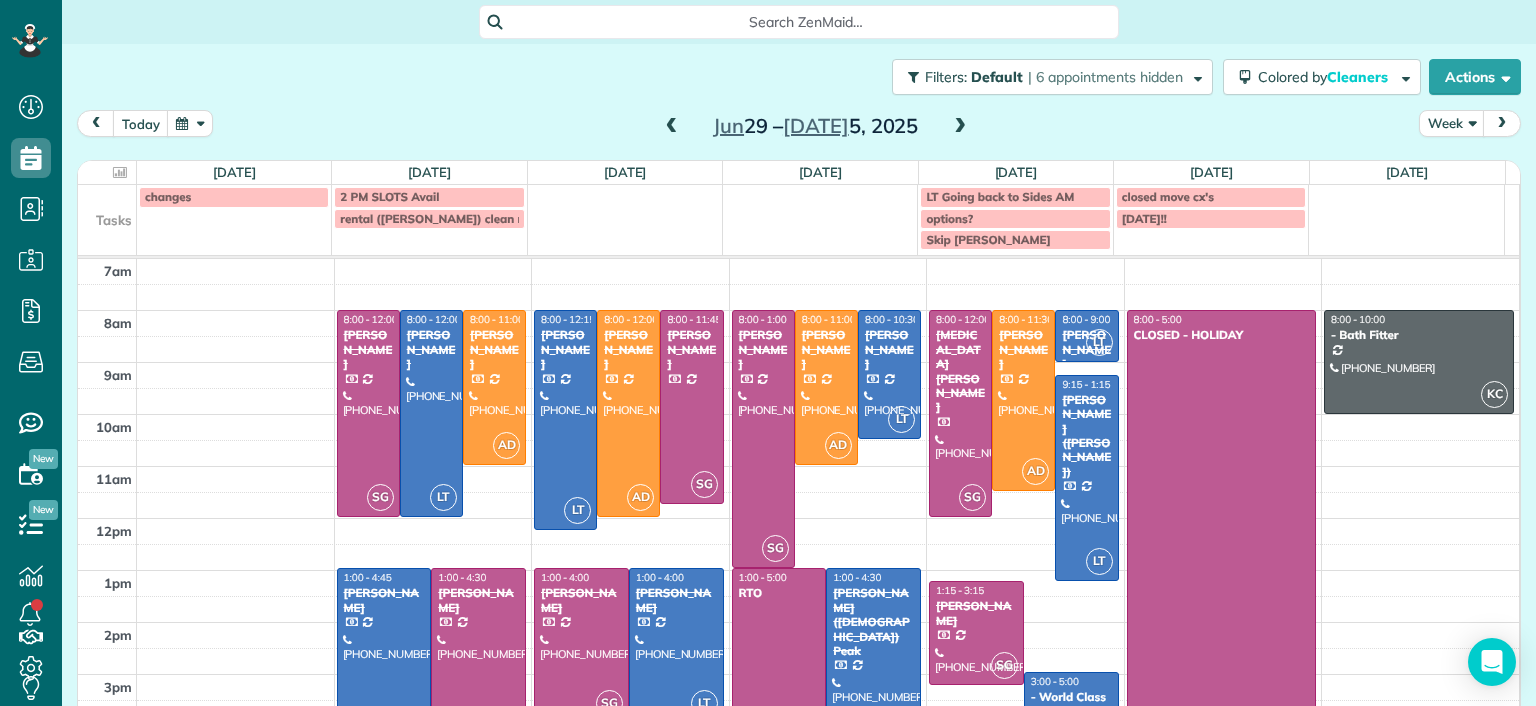 click at bounding box center (672, 127) 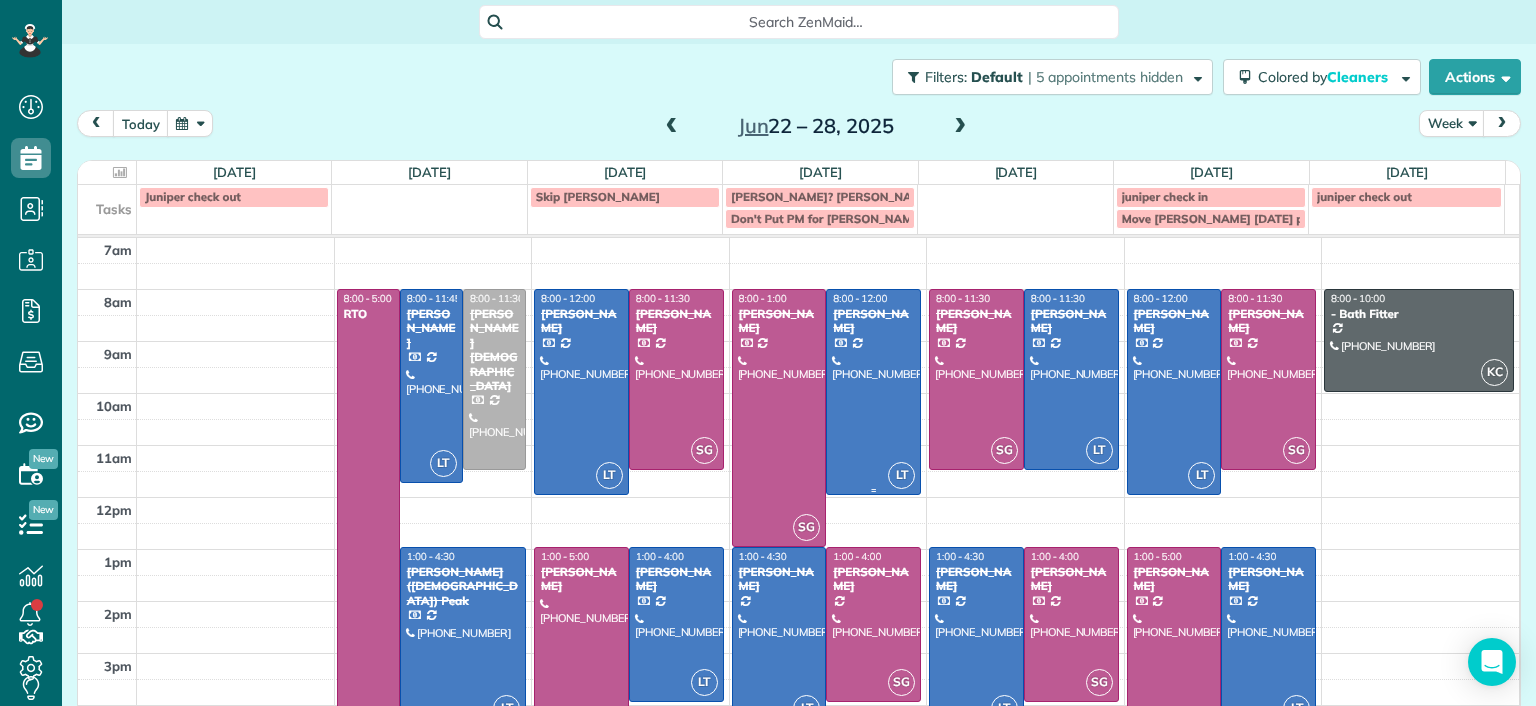 click at bounding box center [873, 392] 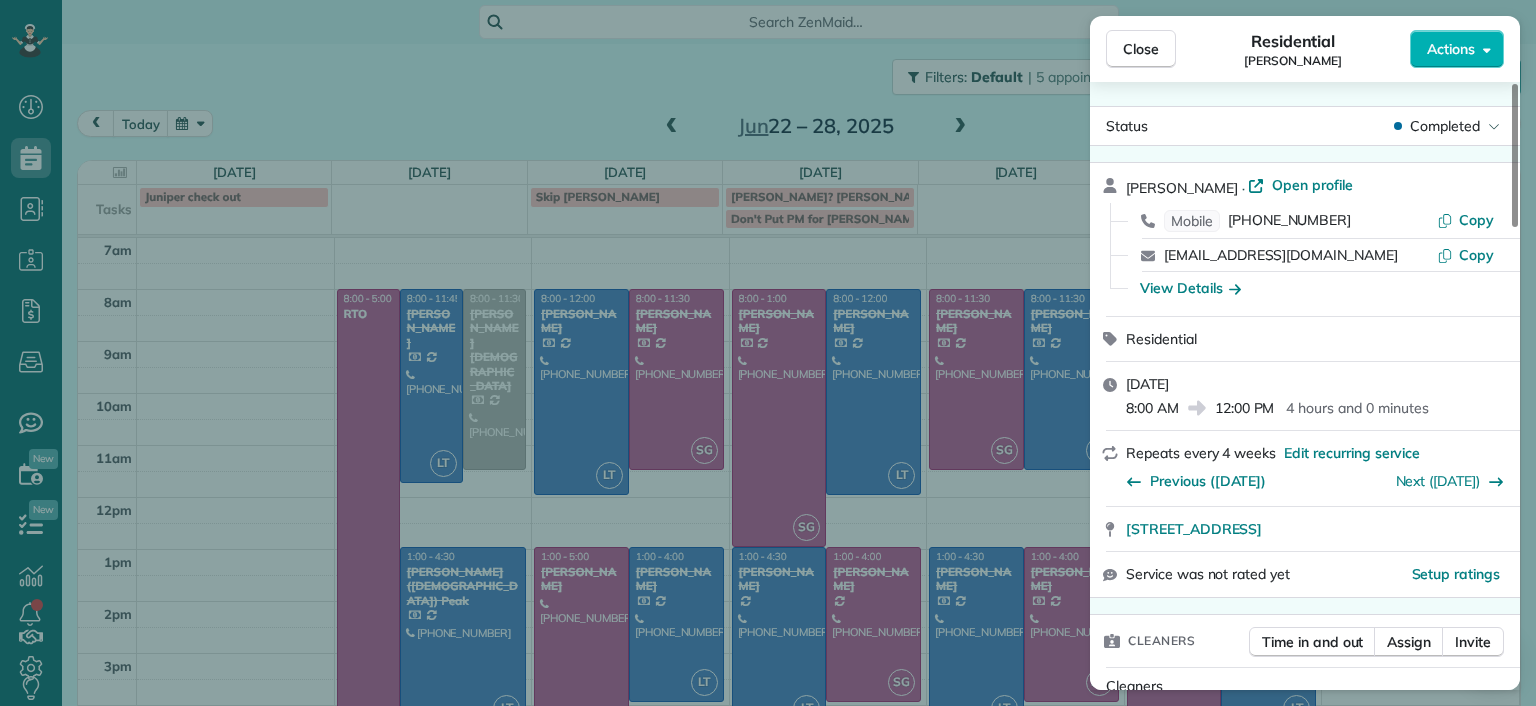 click on "Close Residential Julie Bowman Actions Status Completed Julie Bowman · Open profile Mobile (804) 380-9935 Copy jrbowman90@gmail.com Copy View Details Residential Wednesday, June 25, 2025 8:00 AM 12:00 PM 4 hours and 0 minutes Repeats every 4 weeks Edit recurring service Previous (May 06) Next (Jul 29) 3326 Kensington Avenue Richmond VA 23221 Service was not rated yet Setup ratings Cleaners Time in and out Assign Invite Cleaners Laura   Thaller 8:00 AM 12:00 PM Checklist Try Now Keep this appointment up to your standards. Stay on top of every detail, keep your cleaners organised, and your client happy. Assign a checklist Watch a 5 min demo Billing Billing actions Price $220.00 Overcharge $0.00 Discount $0.00 Coupon discount - Primary tax - Secondary tax - Total appointment price $220.00 Tips collected New feature! $0.00 Paid by card Total including tip $220.00 Get paid online in no-time! Send an invoice and reward your cleaners with tips Charge customer credit card Appointment custom fields Man Hours 4 - 1 0" at bounding box center [768, 353] 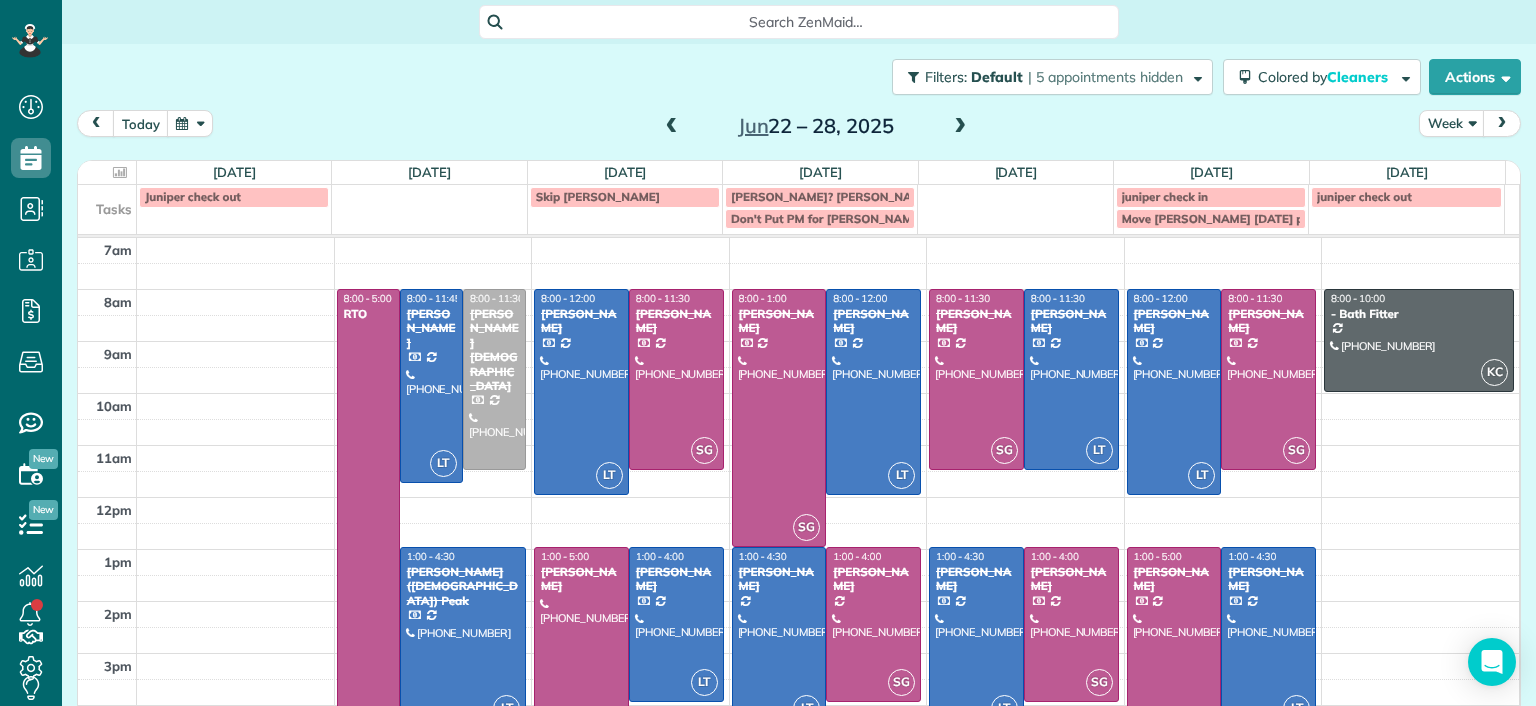 click on "Jun  22 – 28, 2025" at bounding box center (816, 126) 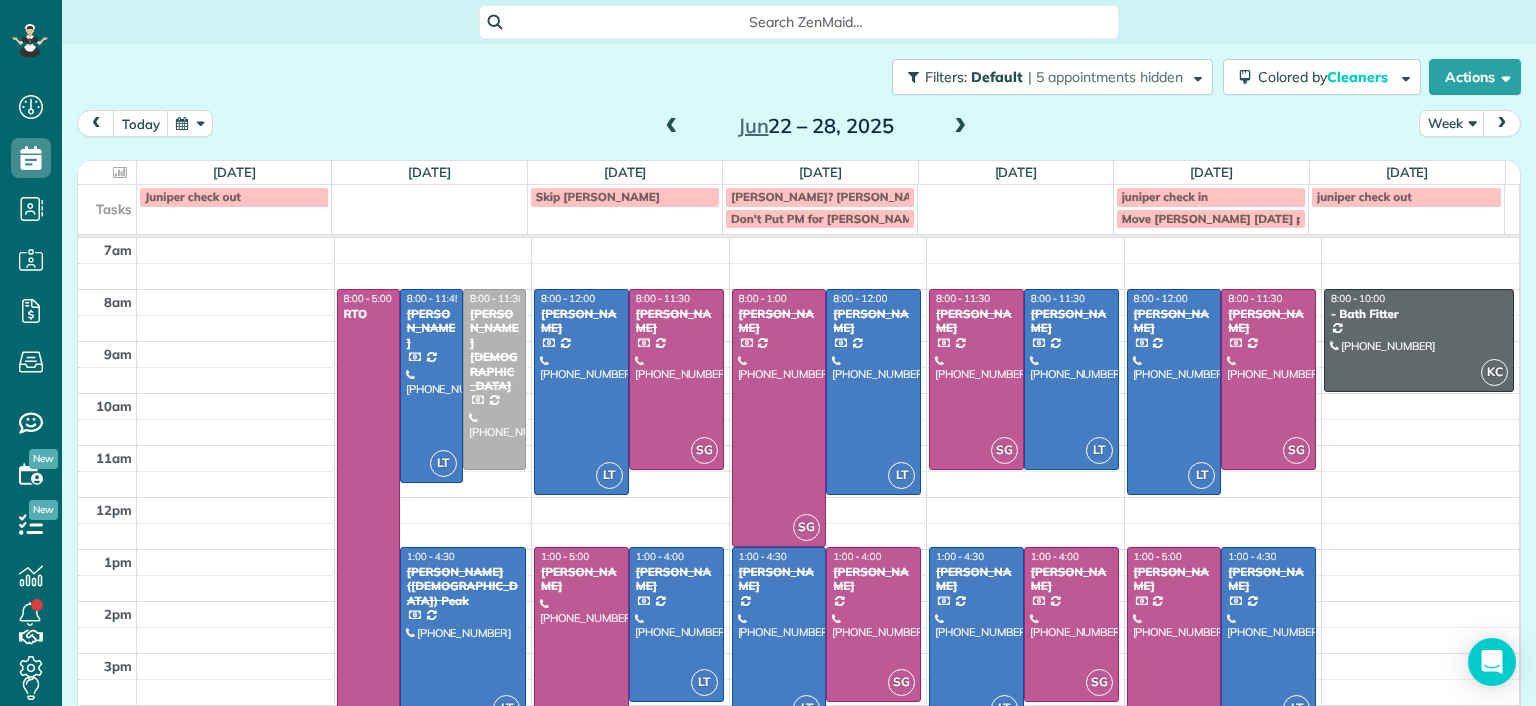 click at bounding box center [960, 127] 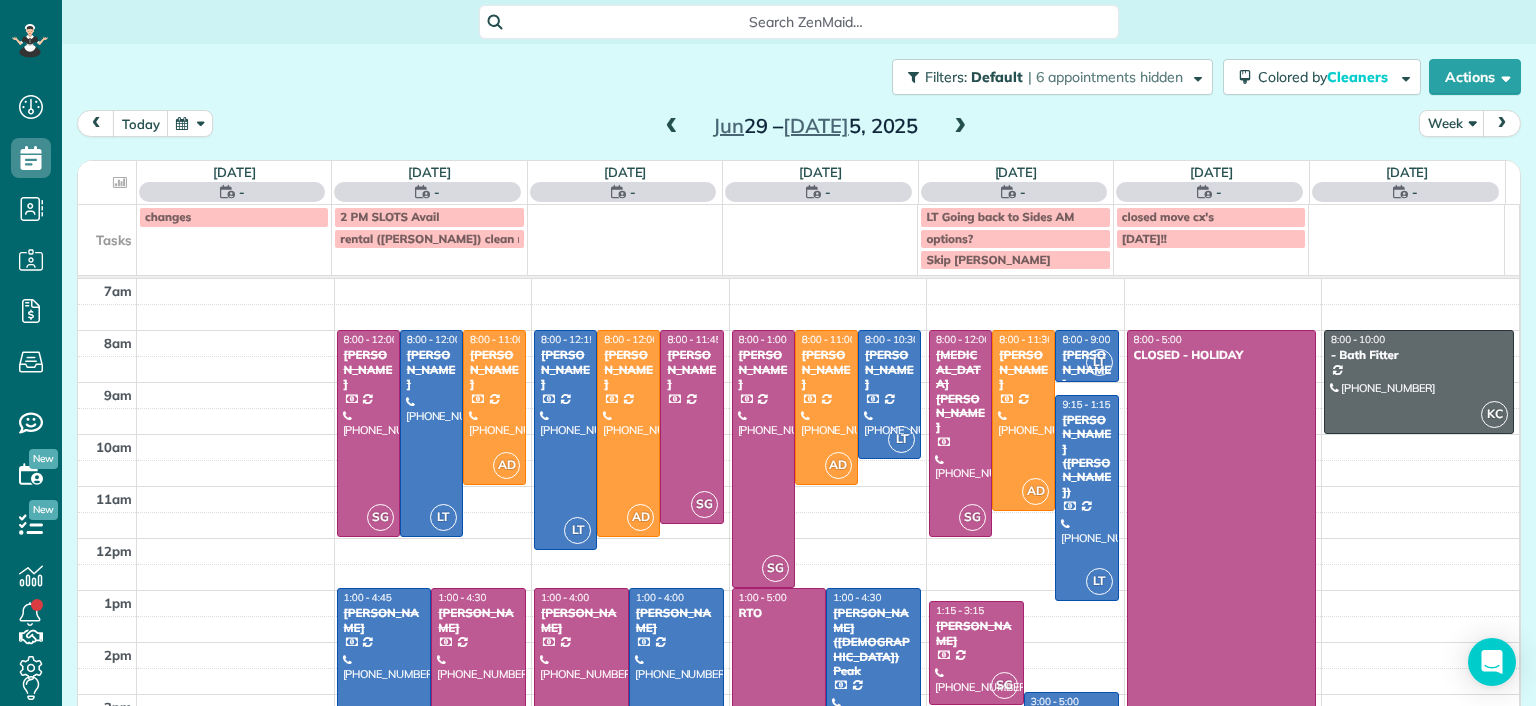 click at bounding box center (960, 127) 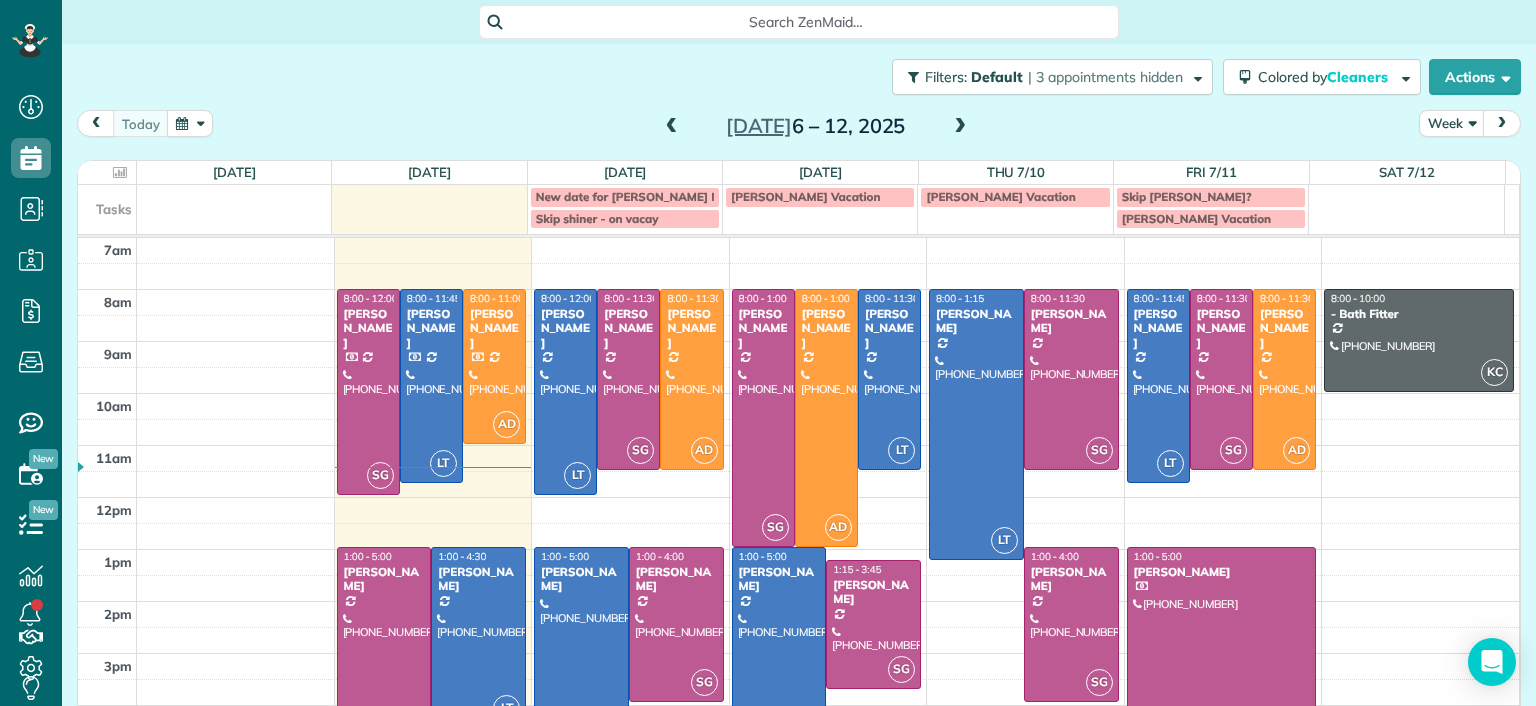 click at bounding box center (960, 127) 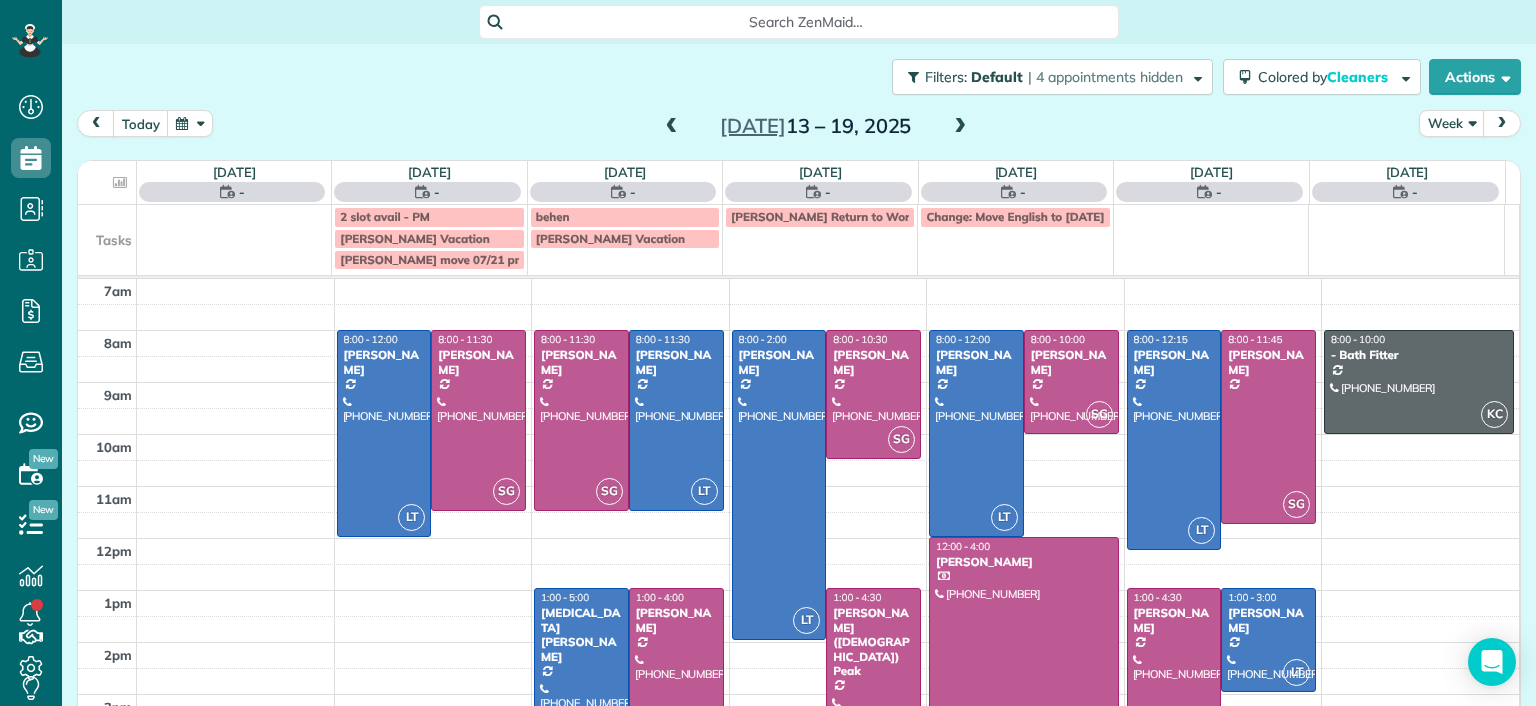 click at bounding box center (960, 127) 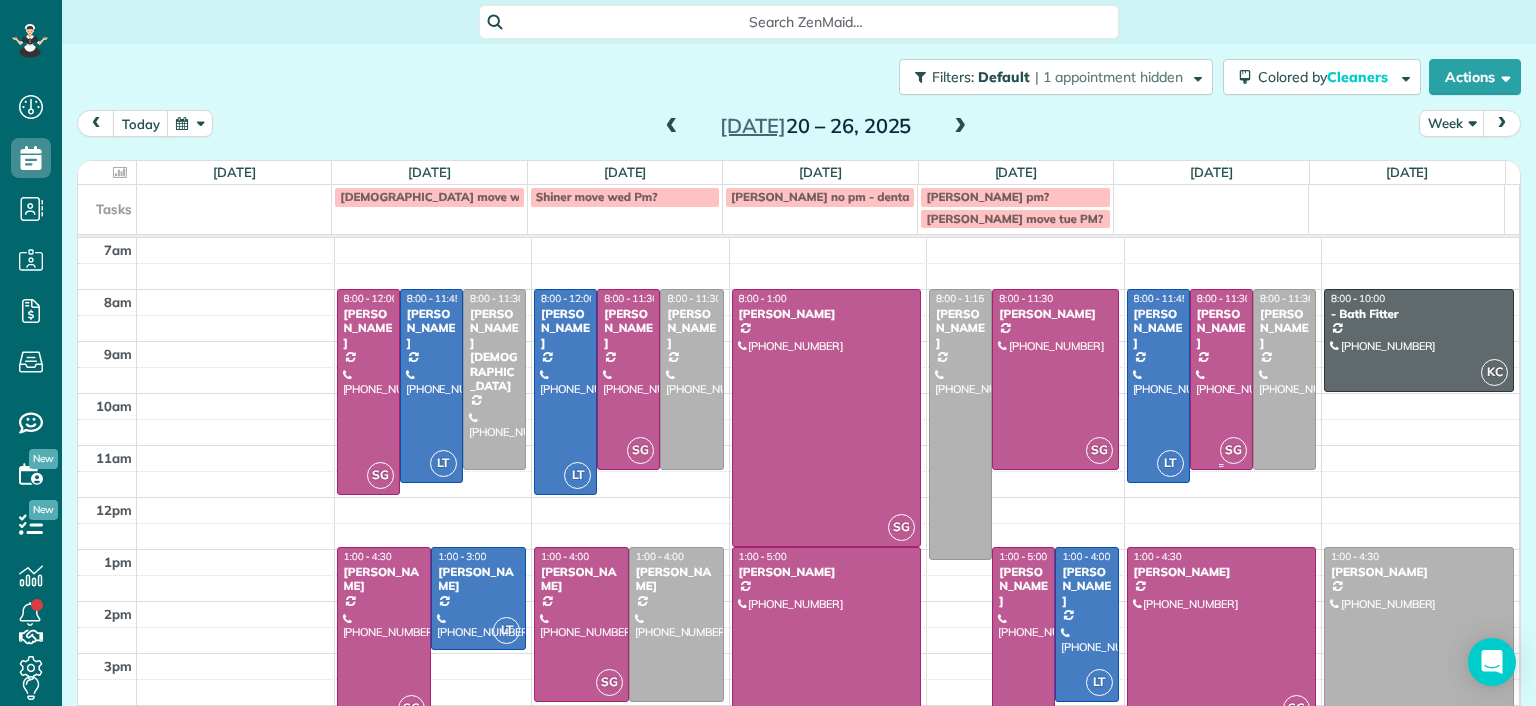 click at bounding box center [1221, 379] 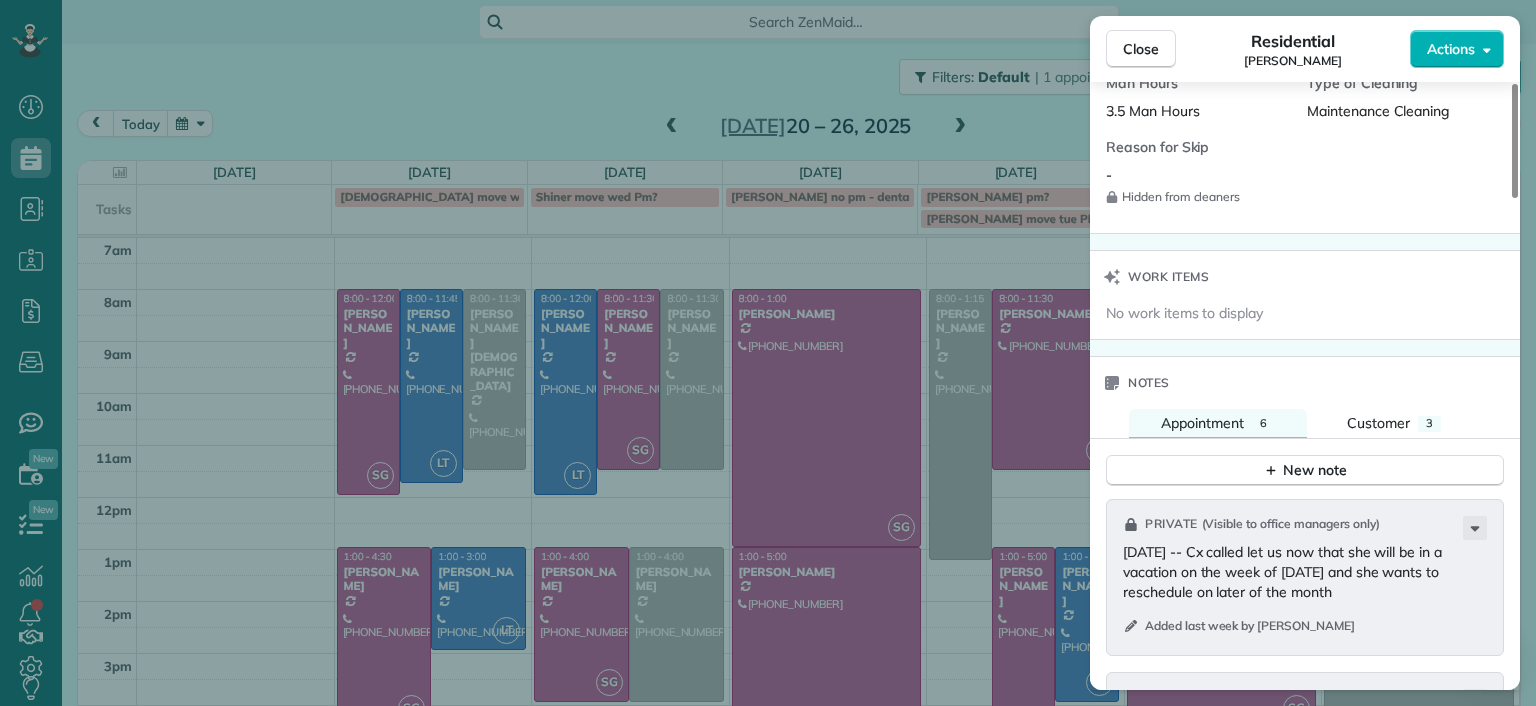 scroll, scrollTop: 1700, scrollLeft: 0, axis: vertical 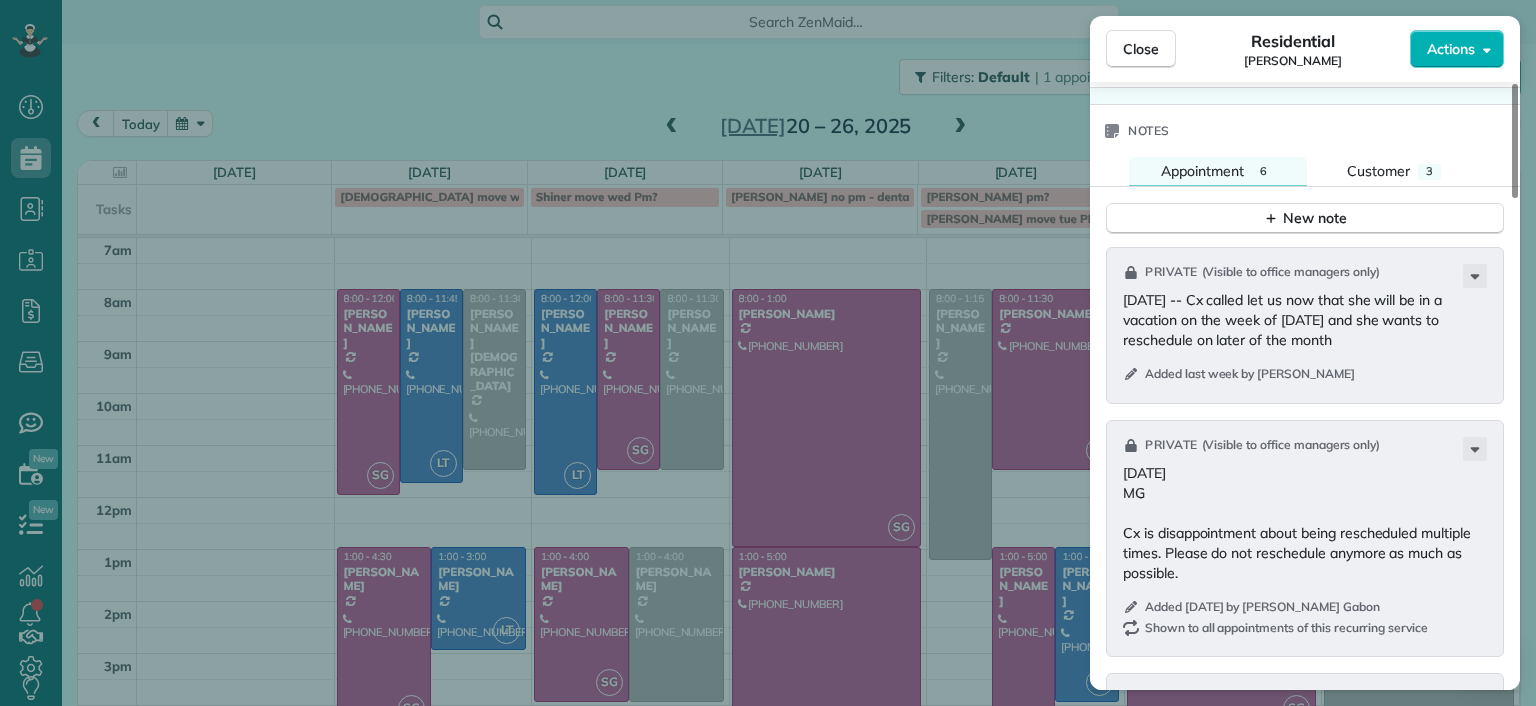 click on "Close Residential Jennifer Friedline Actions Status Active Jennifer Friedline · Open profile Mobile (757) 903-6217 Copy jafriedline@gmail.com Copy View Details Residential Friday, July 25, 2025 8:00 AM 11:30 AM 3 hours and 30 minutes Repeats every 2 weeks Edit recurring service Previous (Jul 11) Next (Aug 08) 6321 Broad Sky Circle Mechanicsville VA 23111 Service was not rated yet Setup ratings Cleaners Time in and out Assign Invite Cleaners Sophie   Gibbs 8:00 AM 11:30 AM Checklist Try Now Keep this appointment up to your standards. Stay on top of every detail, keep your cleaners organised, and your client happy. Assign a checklist Watch a 5 min demo Billing Billing actions Price $188.00 Overcharge $0.00 Discount $0.00 Coupon discount - Primary tax - Secondary tax - Total appointment price $188.00 Tips collected New feature! $0.00 Unpaid Mark as paid Total including tip $188.00 Get paid online in no-time! Send an invoice and reward your cleaners with tips Charge customer credit card Appointment custom fields" at bounding box center (768, 353) 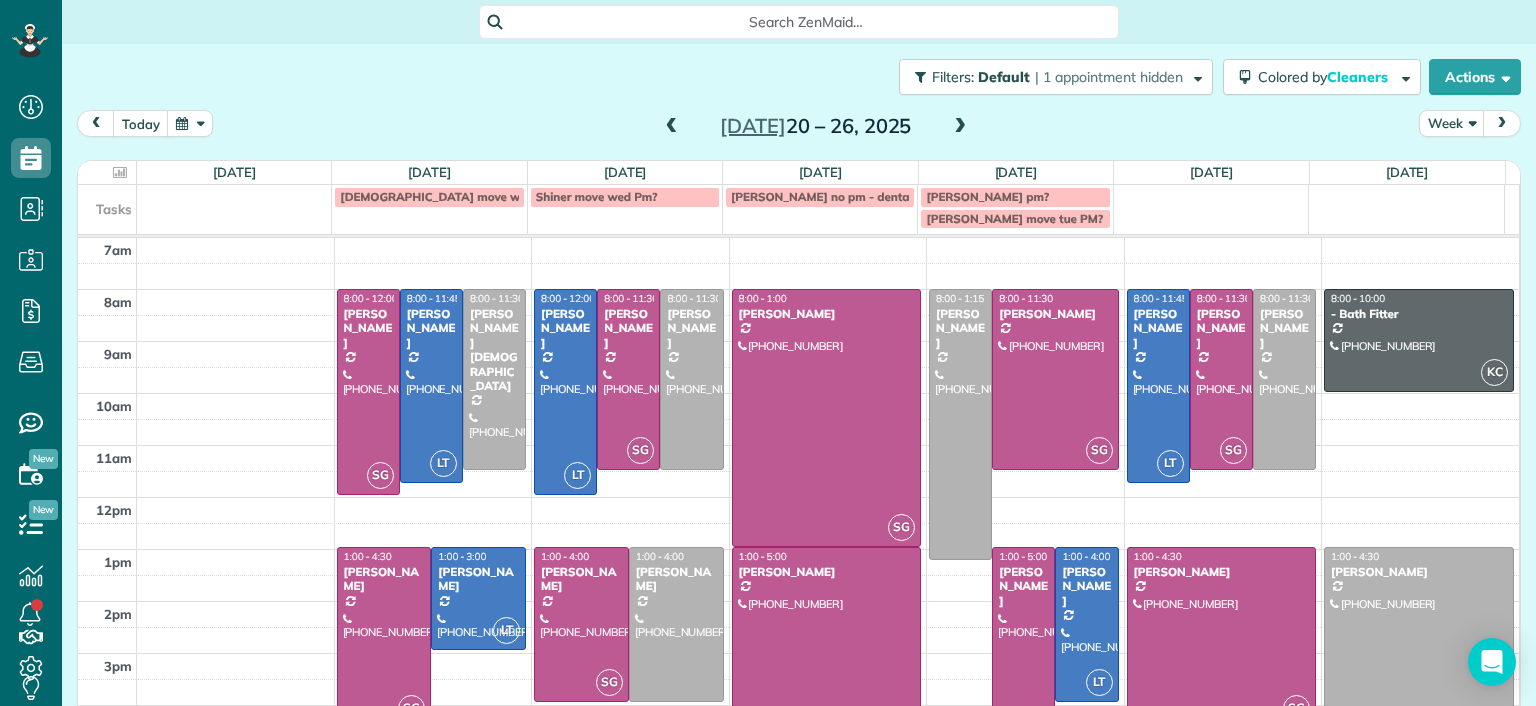 click at bounding box center (672, 127) 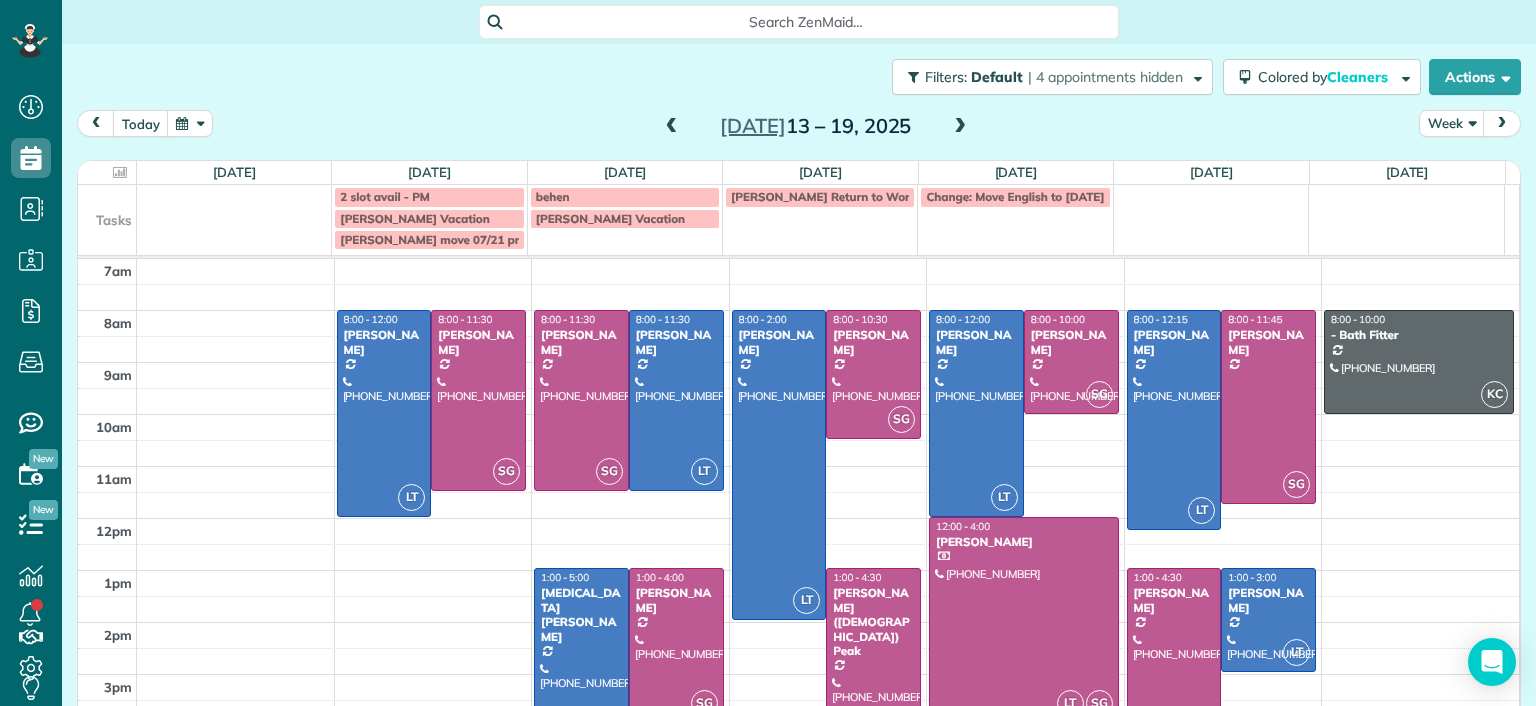 click at bounding box center [672, 127] 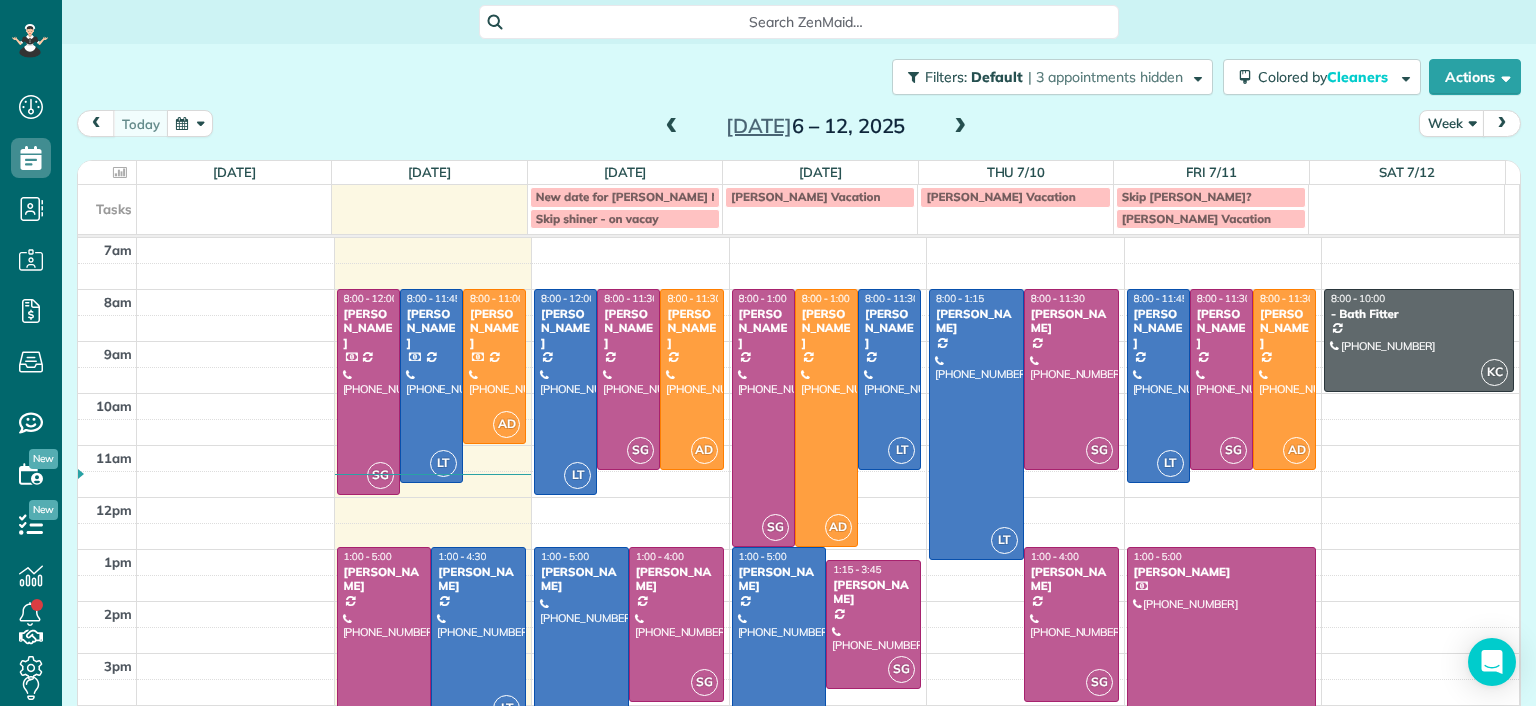 click at bounding box center (960, 127) 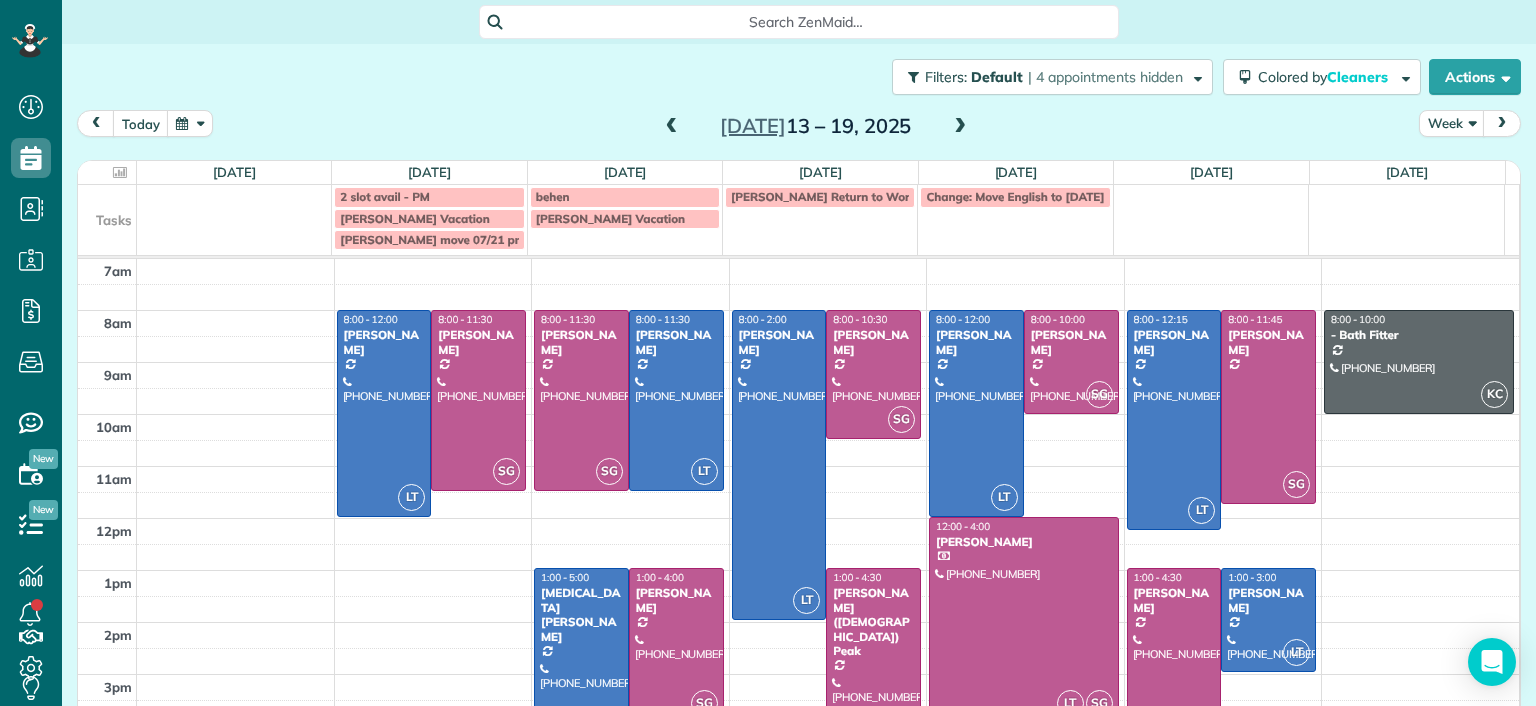 scroll, scrollTop: 26, scrollLeft: 0, axis: vertical 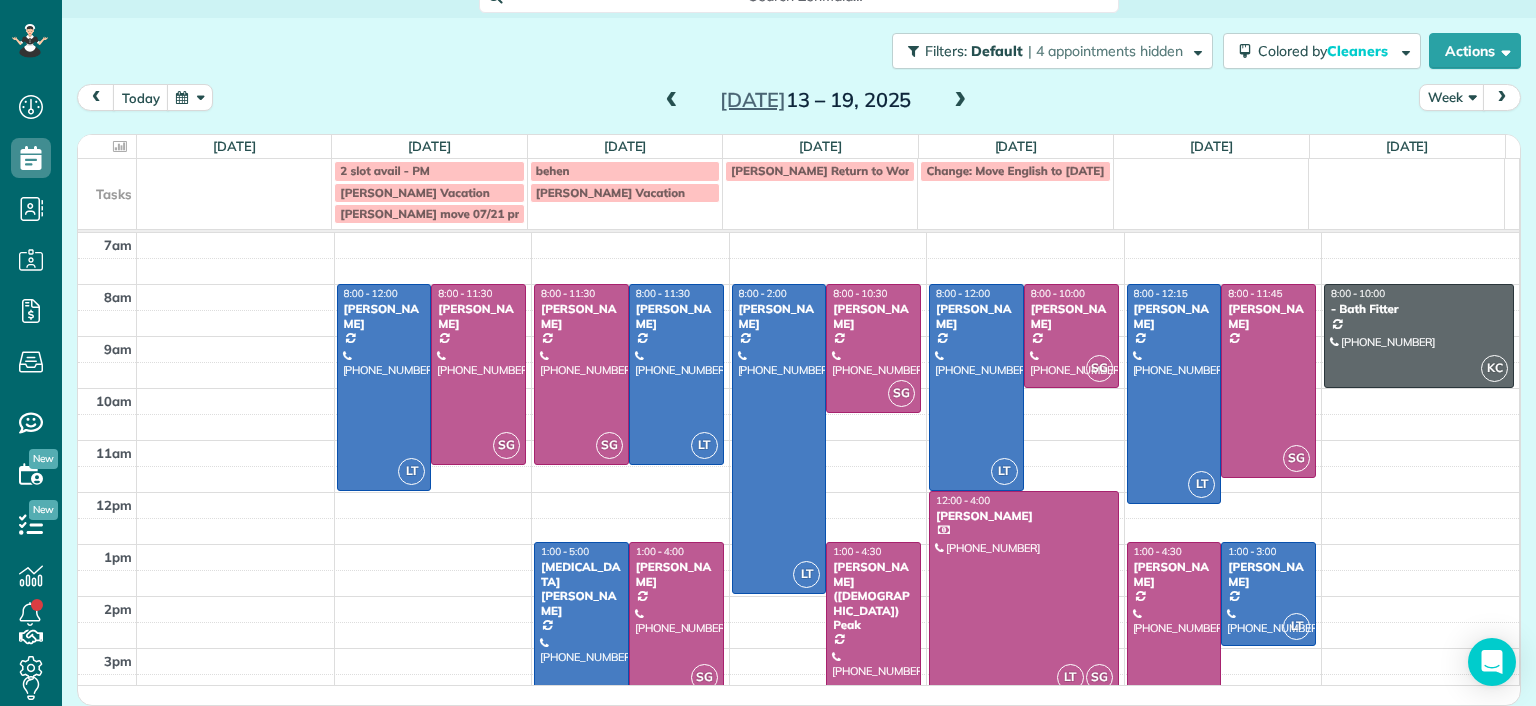 click at bounding box center (672, 101) 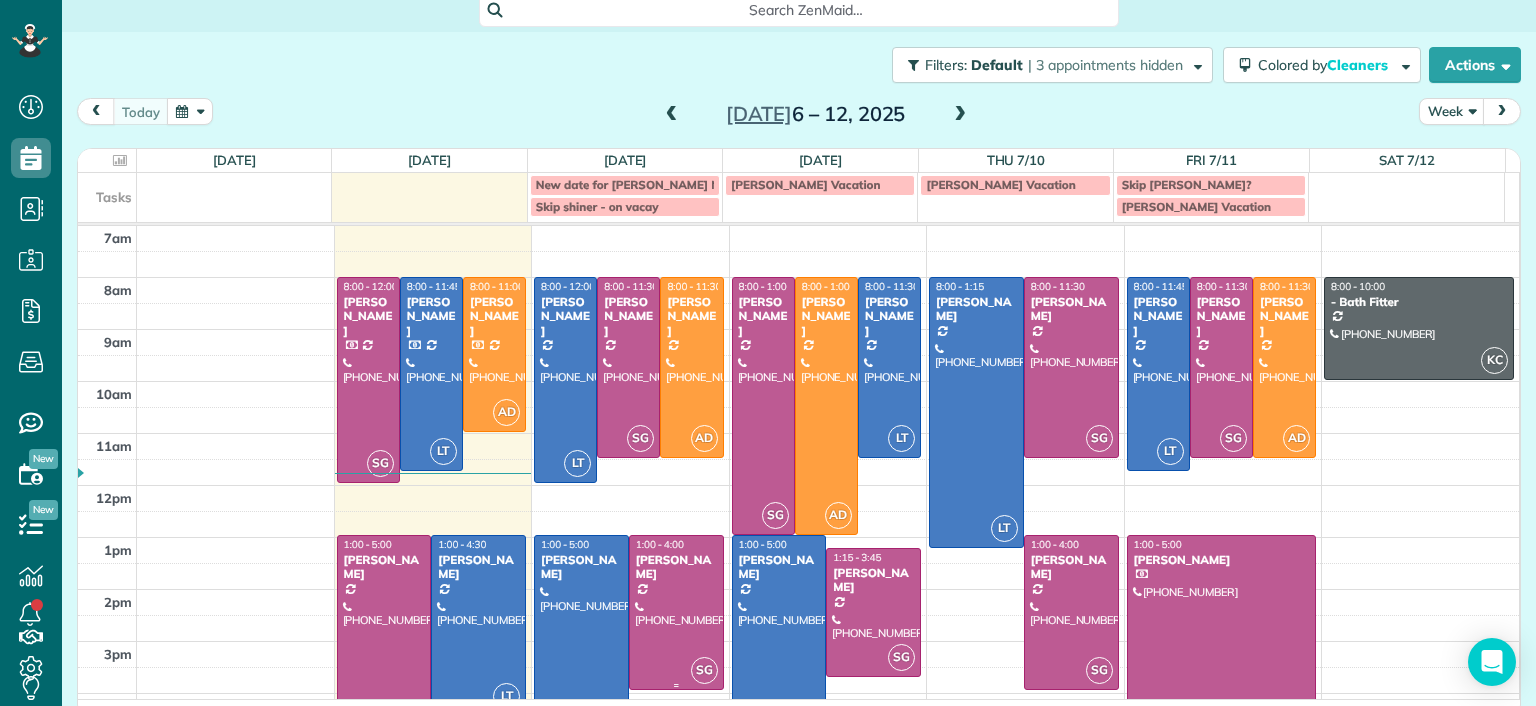 scroll, scrollTop: 0, scrollLeft: 0, axis: both 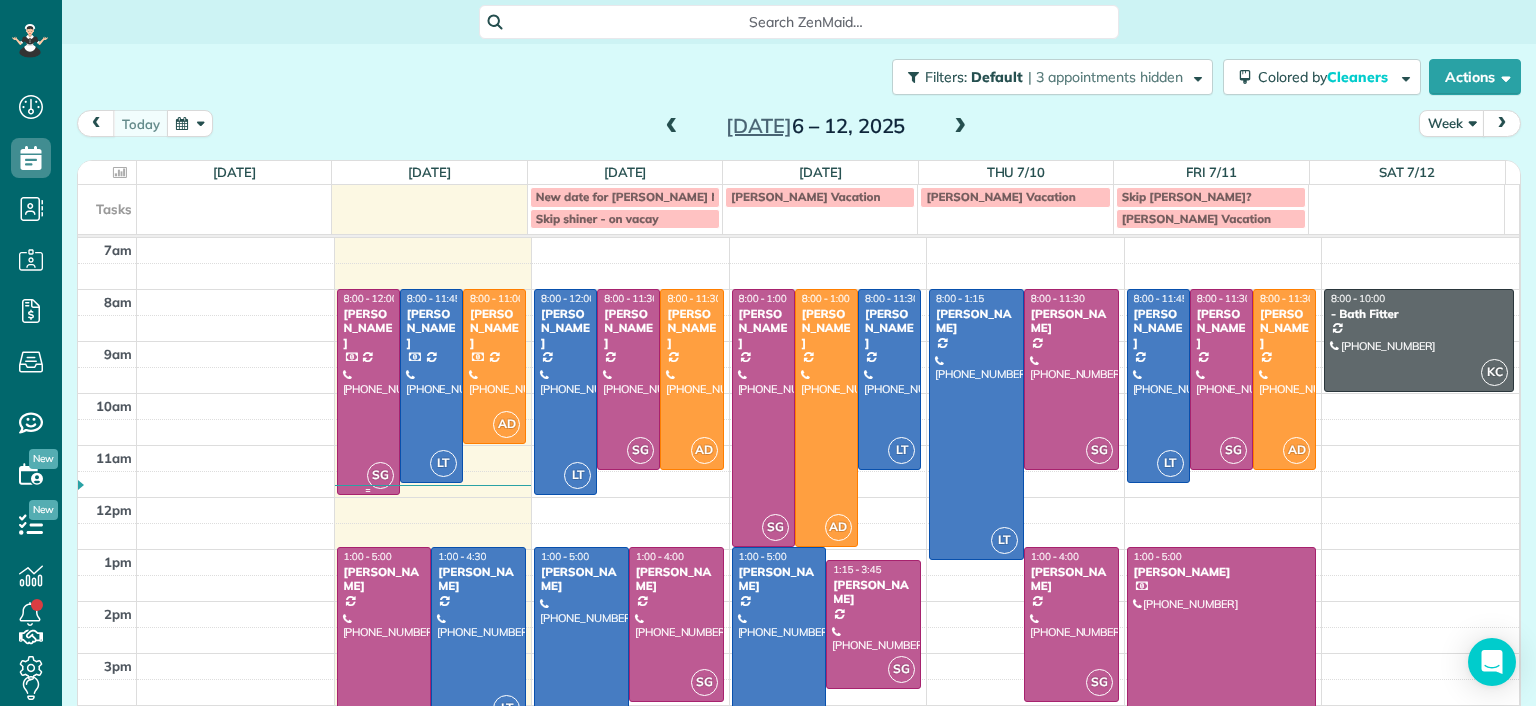 click at bounding box center [368, 392] 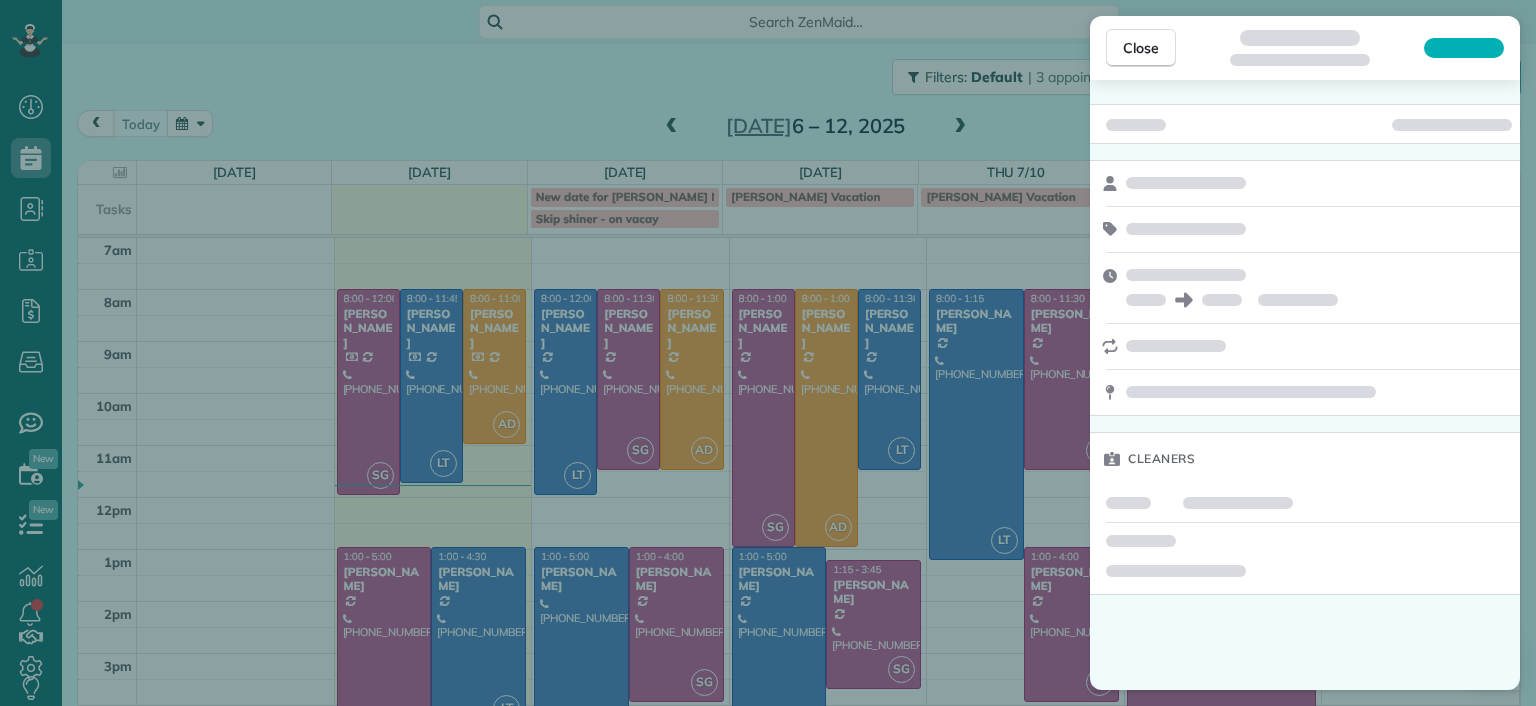 click on "Close   Cleaners" at bounding box center (768, 353) 